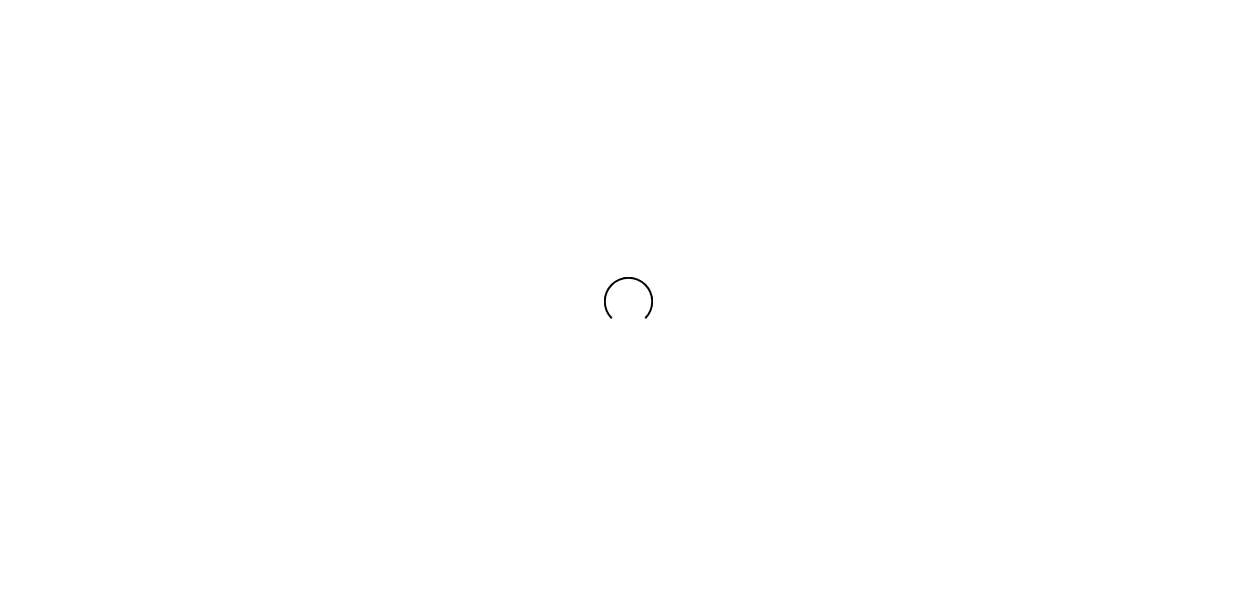 scroll, scrollTop: 0, scrollLeft: 0, axis: both 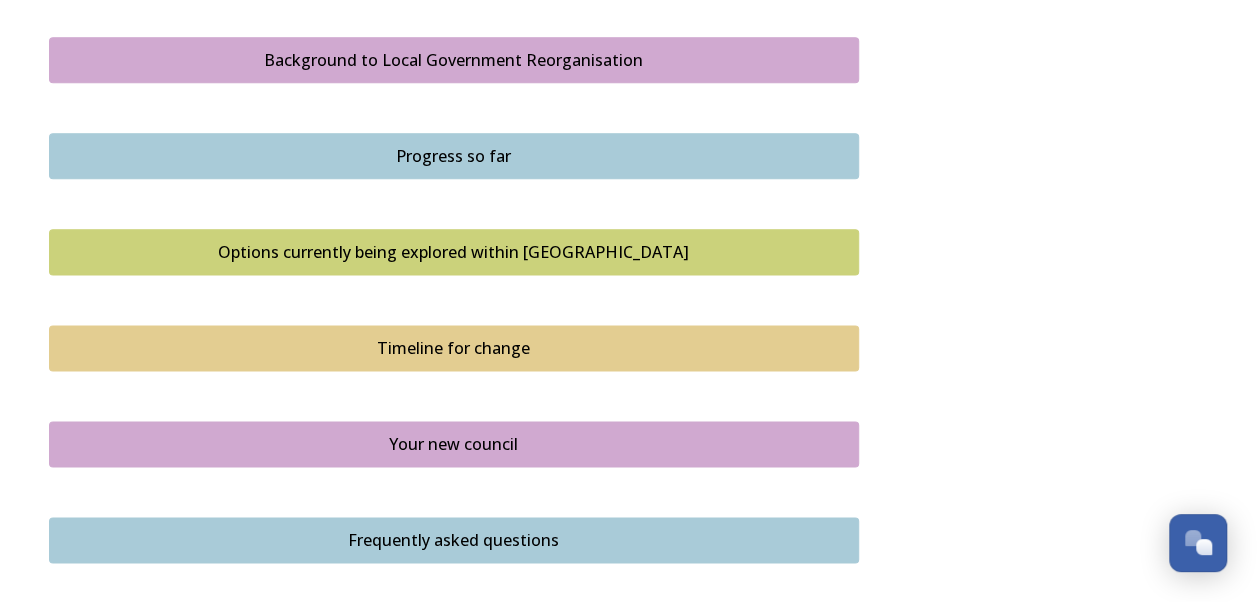 click on "Your new council" at bounding box center (454, 444) 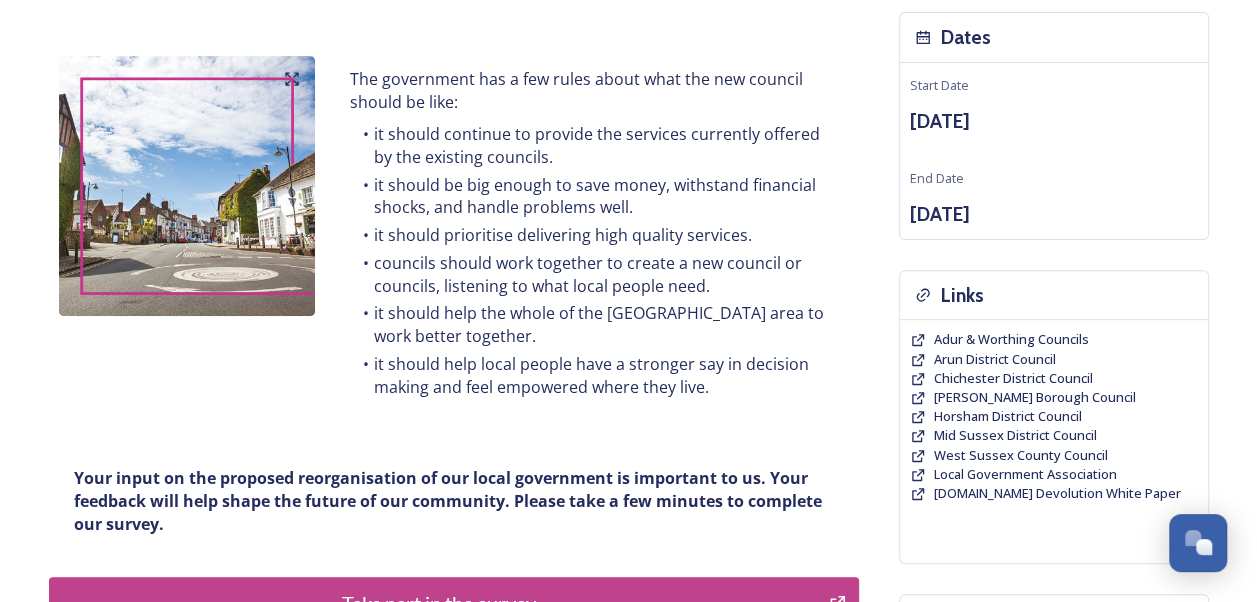 scroll, scrollTop: 266, scrollLeft: 0, axis: vertical 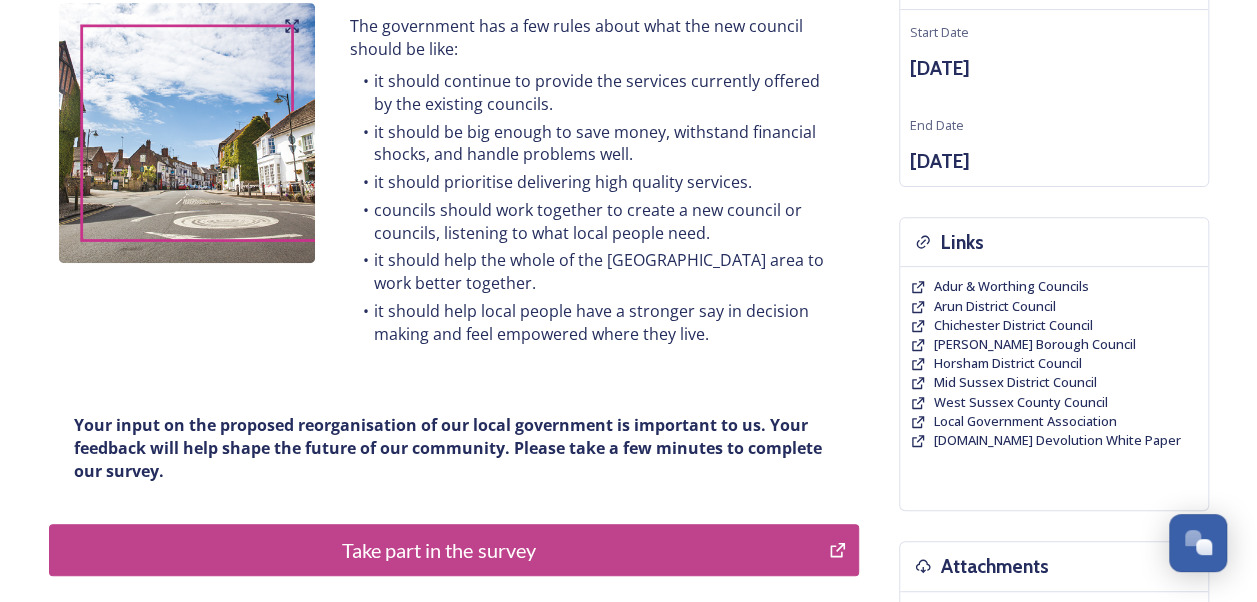click on "Take part in the survey" at bounding box center [439, 550] 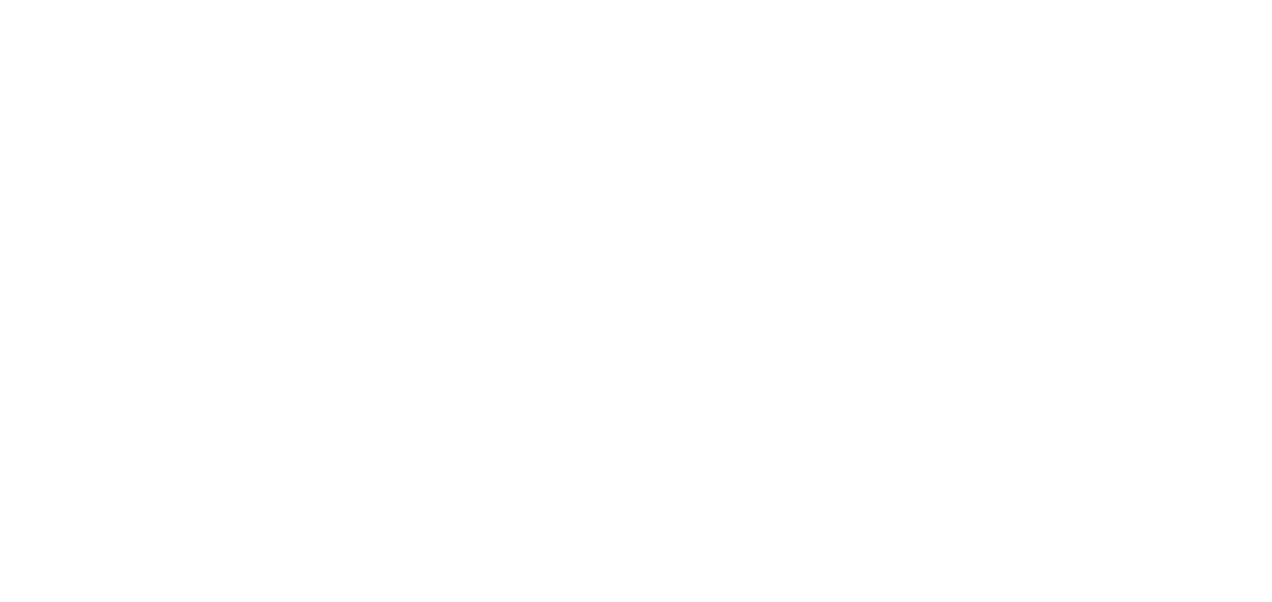 scroll, scrollTop: 0, scrollLeft: 0, axis: both 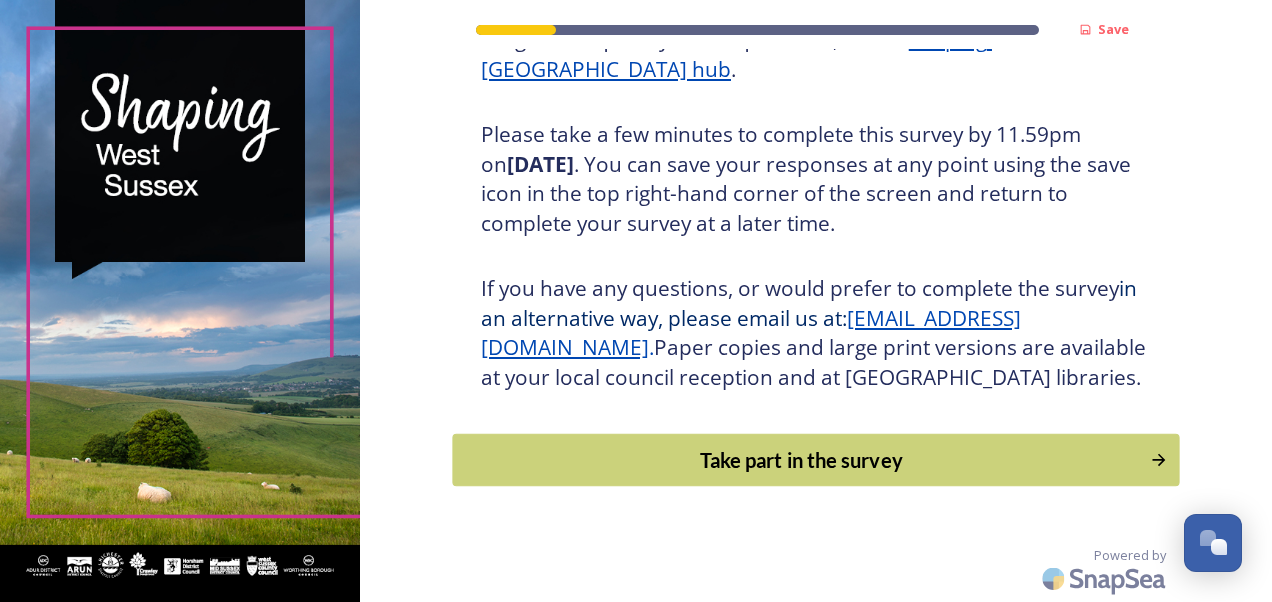 click on "Take part in the survey" at bounding box center [801, 460] 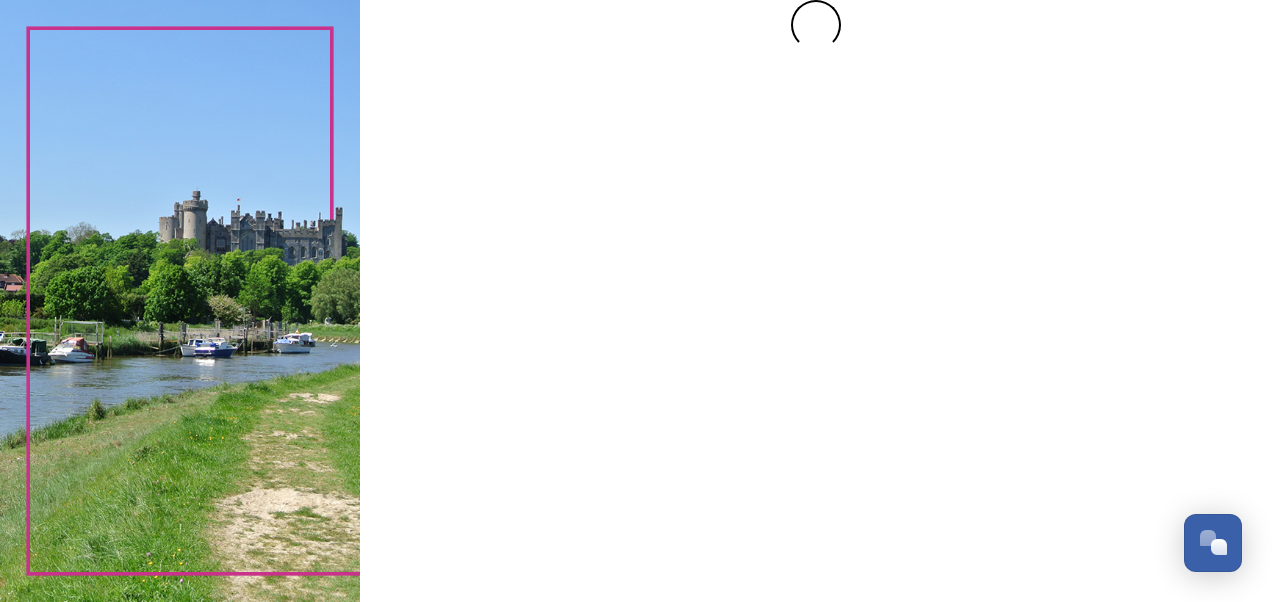scroll, scrollTop: 0, scrollLeft: 0, axis: both 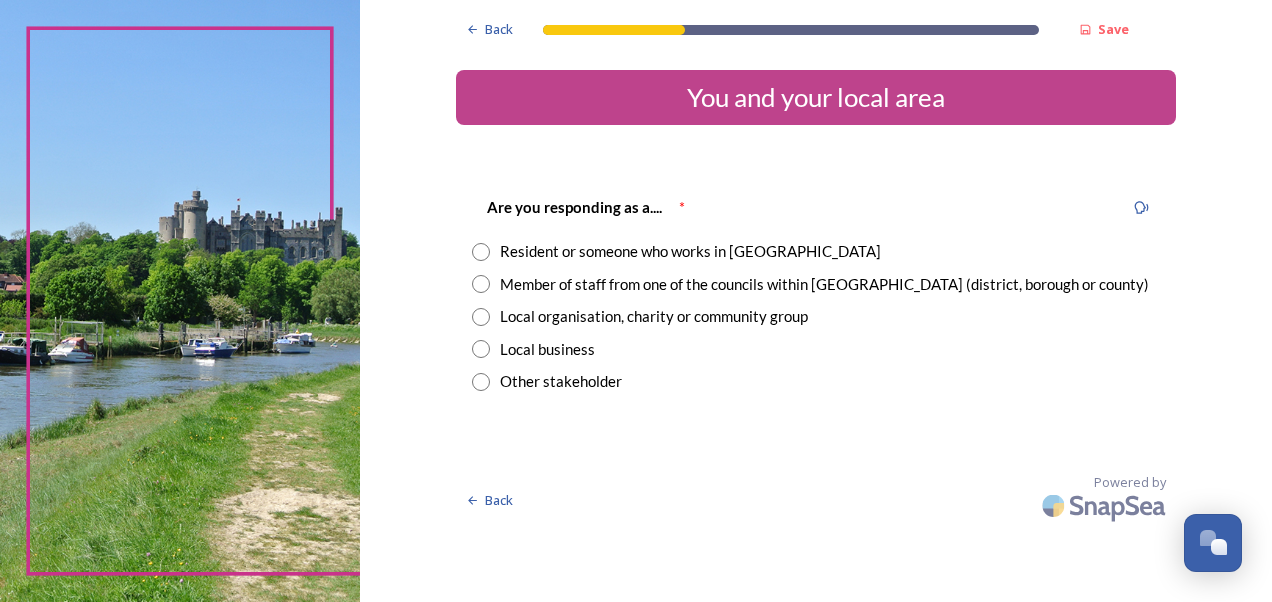 click at bounding box center (481, 252) 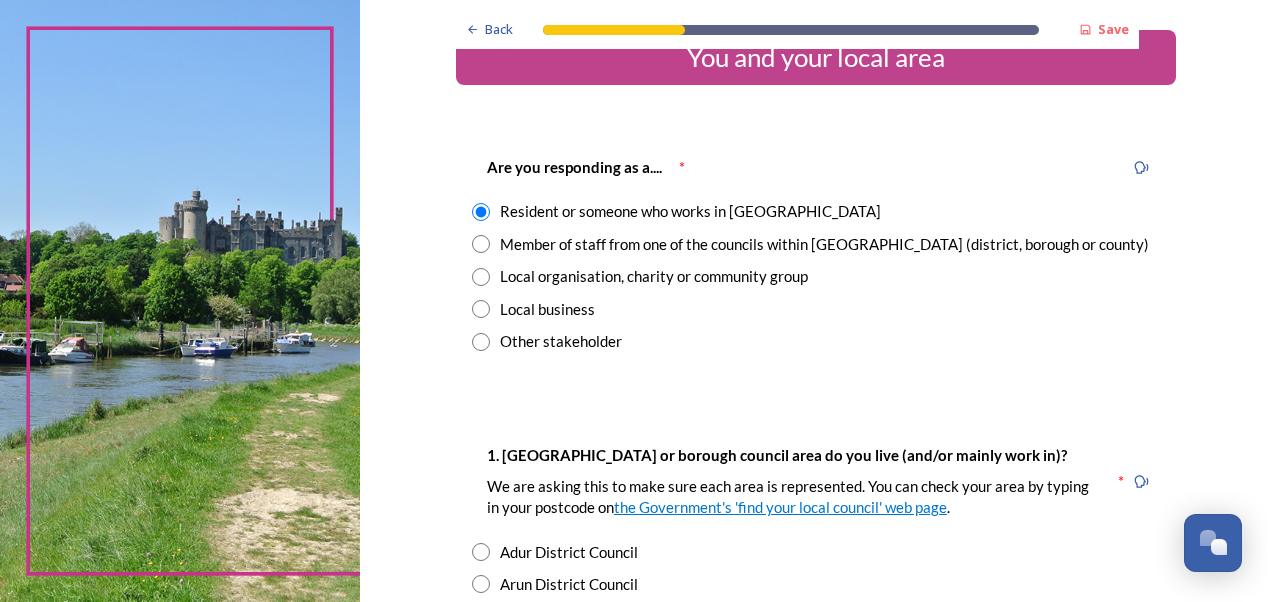 scroll, scrollTop: 80, scrollLeft: 0, axis: vertical 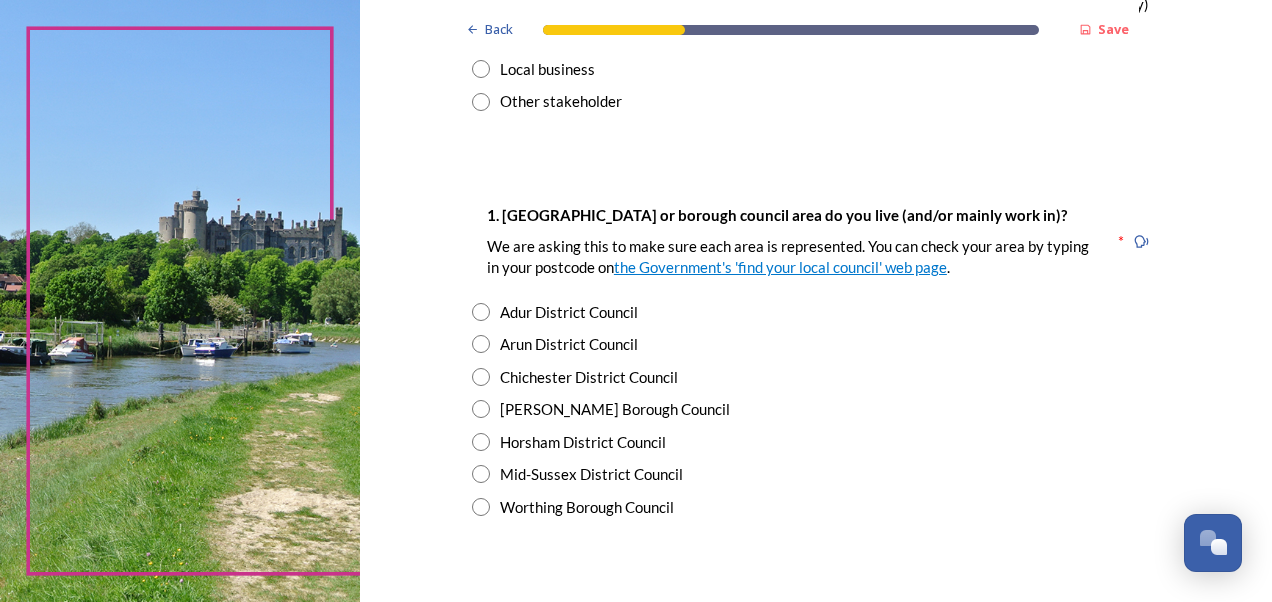 click on "Chichester District Council" at bounding box center [816, 377] 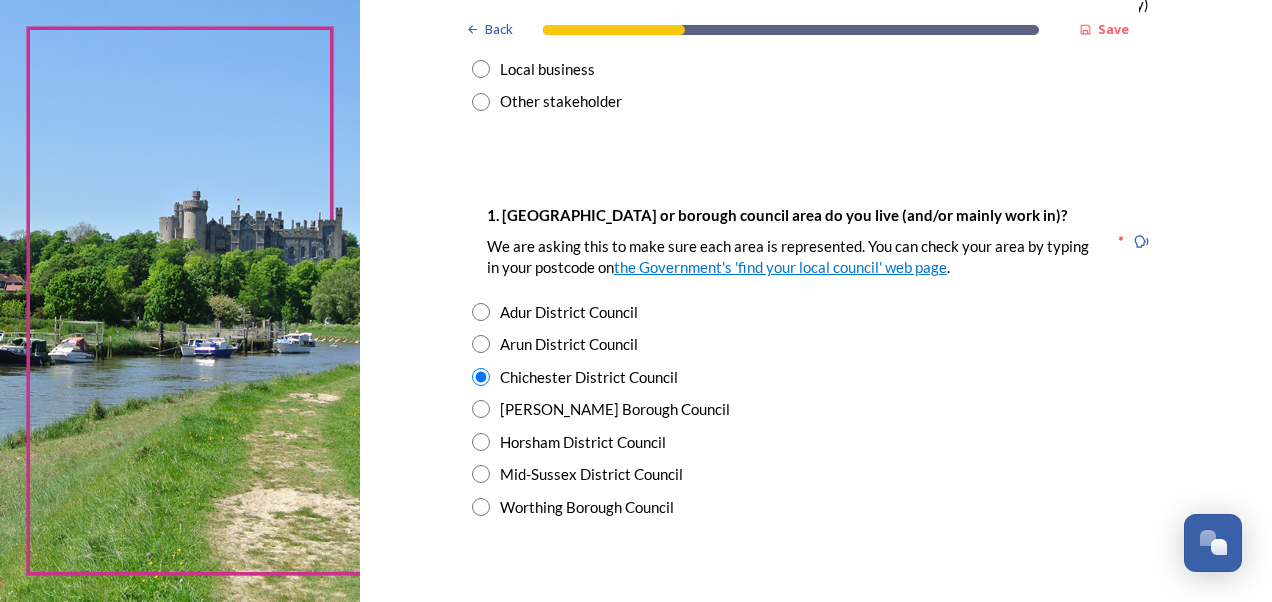 scroll, scrollTop: 806, scrollLeft: 0, axis: vertical 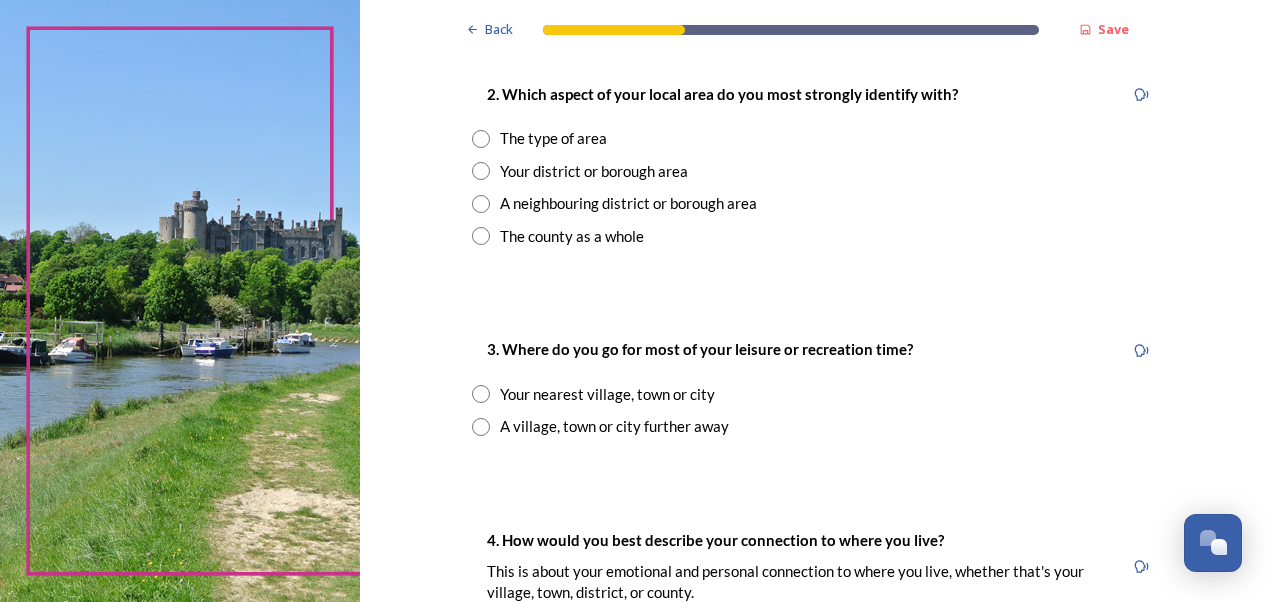 click at bounding box center (481, 236) 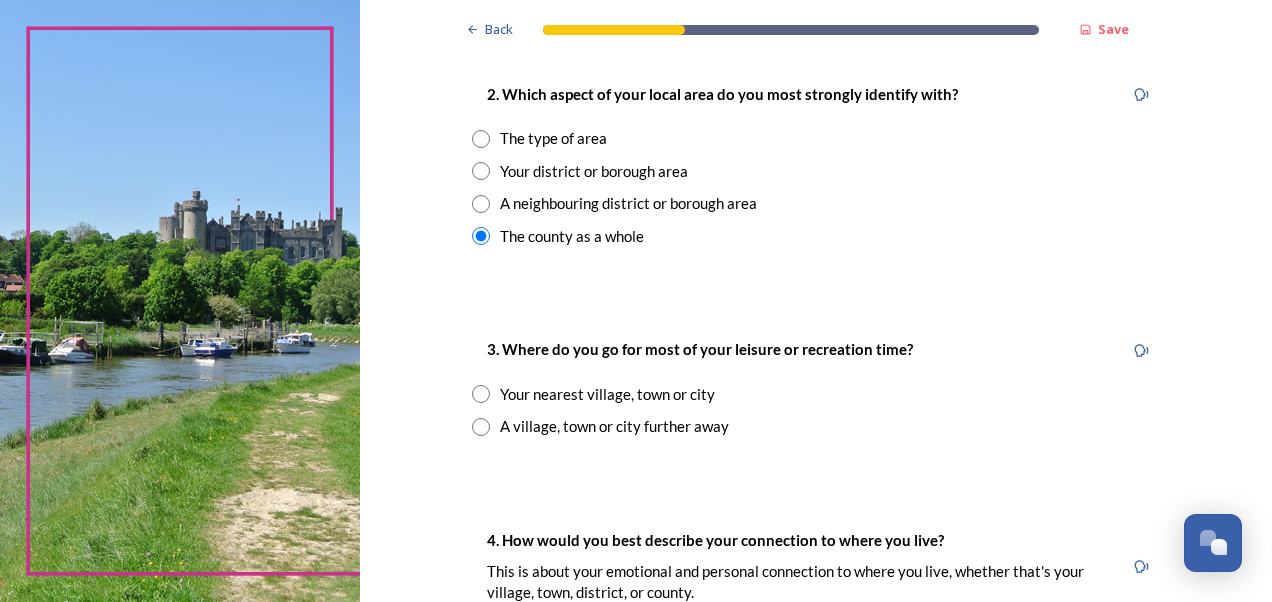 click at bounding box center [481, 394] 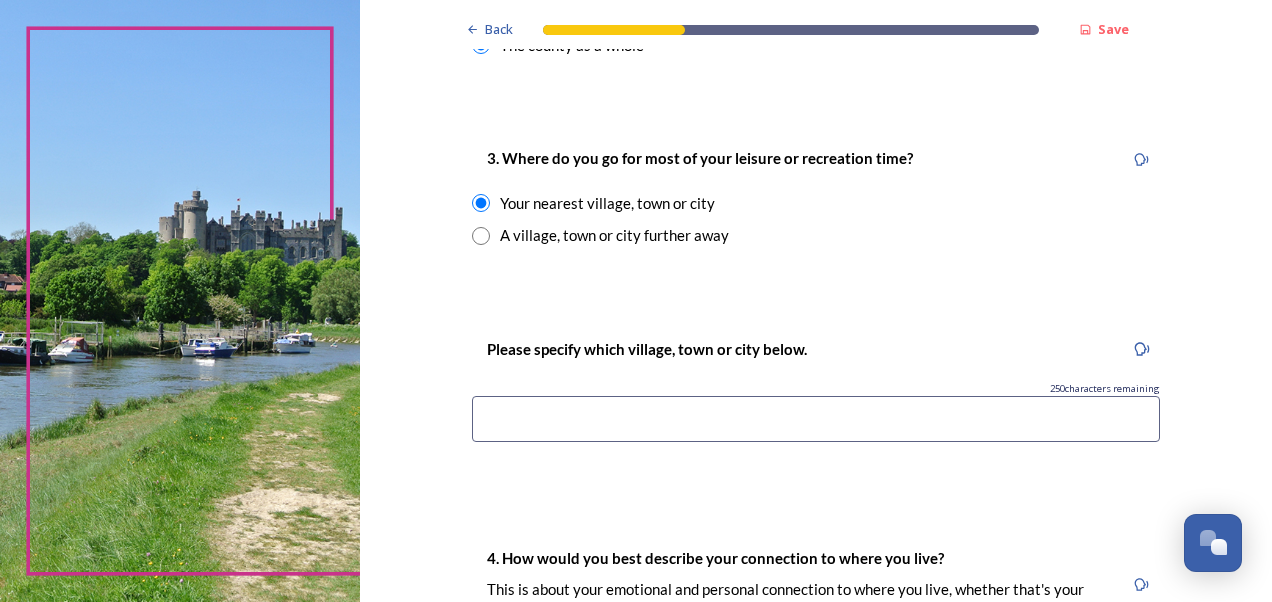 scroll, scrollTop: 1006, scrollLeft: 0, axis: vertical 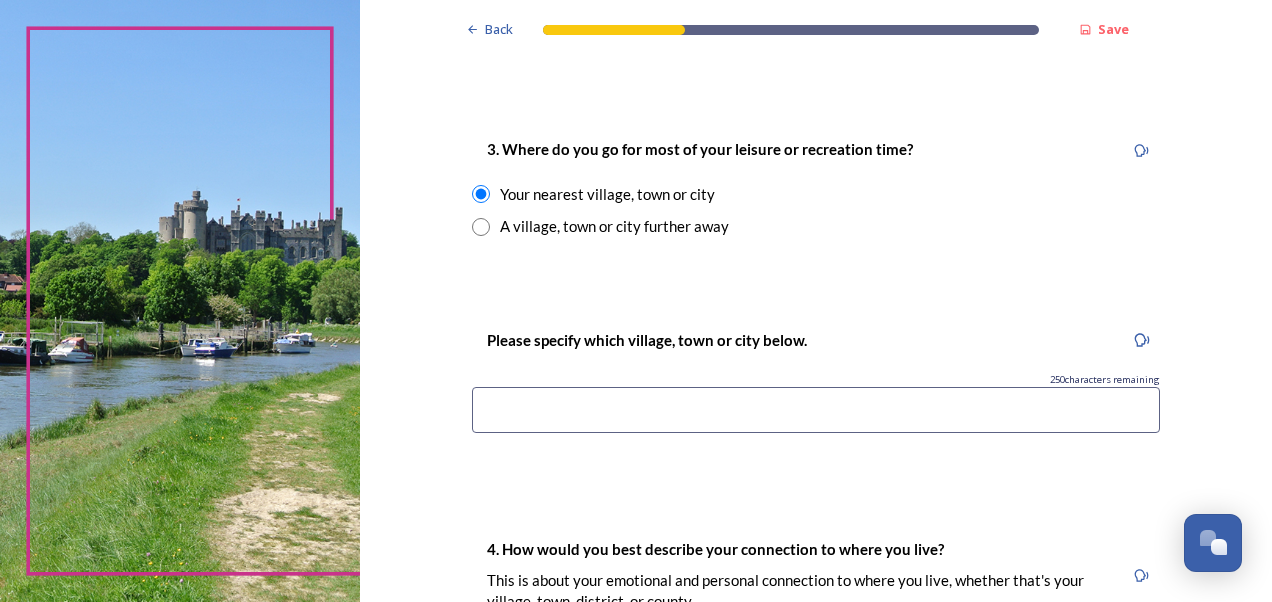 click at bounding box center (816, 410) 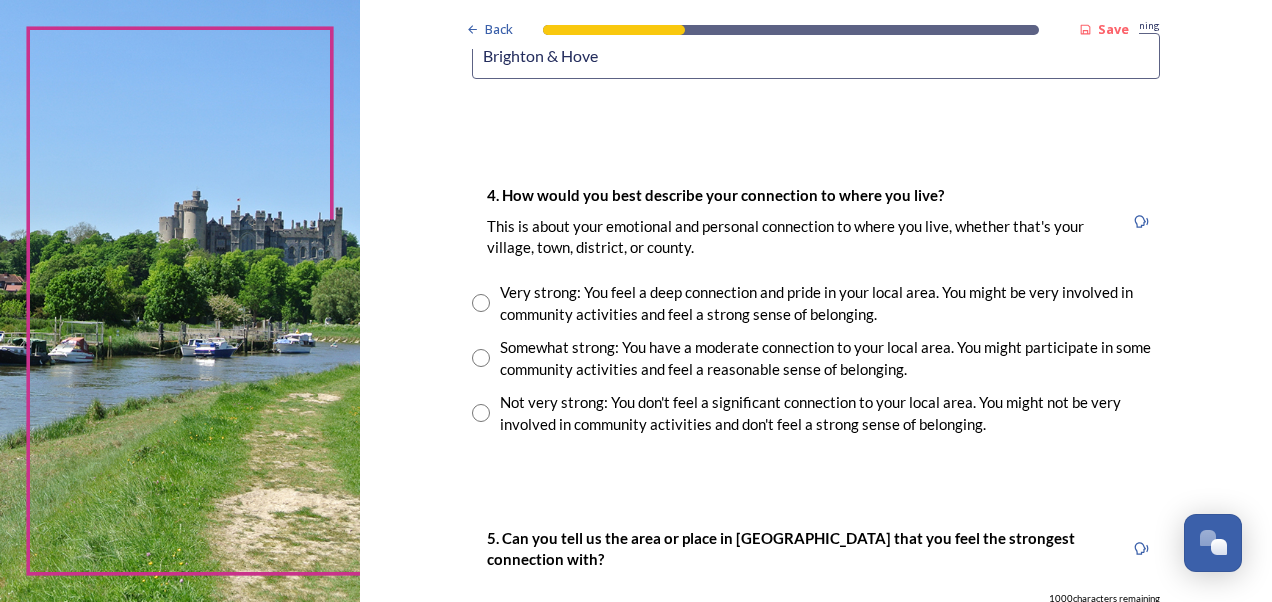 scroll, scrollTop: 1366, scrollLeft: 0, axis: vertical 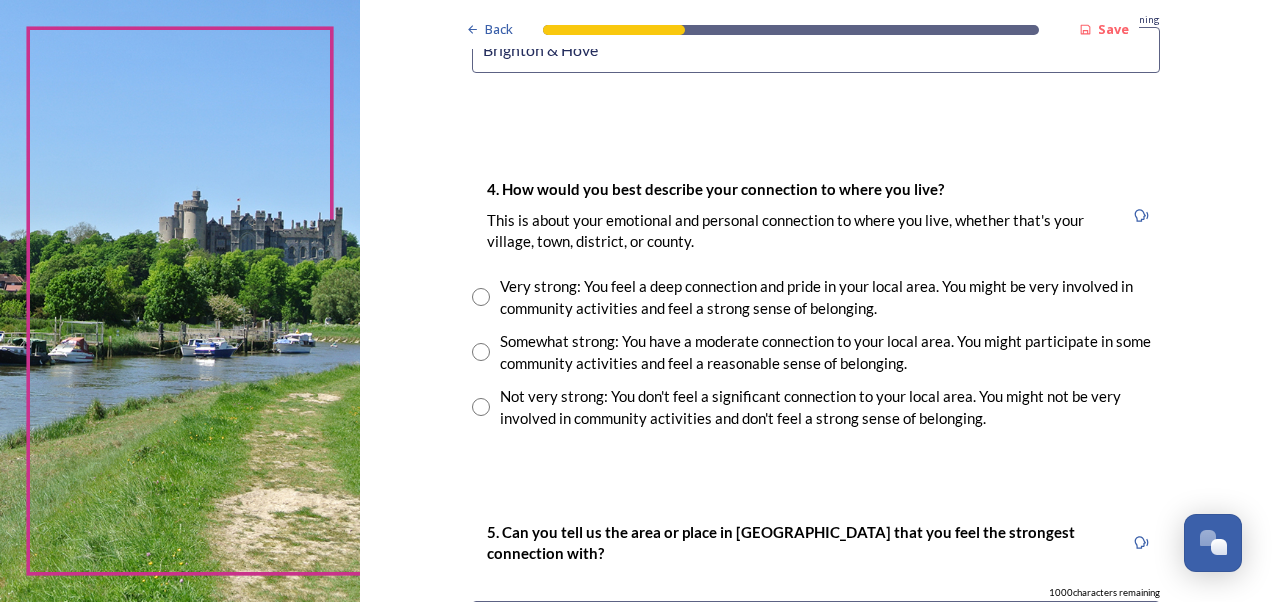 type on "Brighton & Hove" 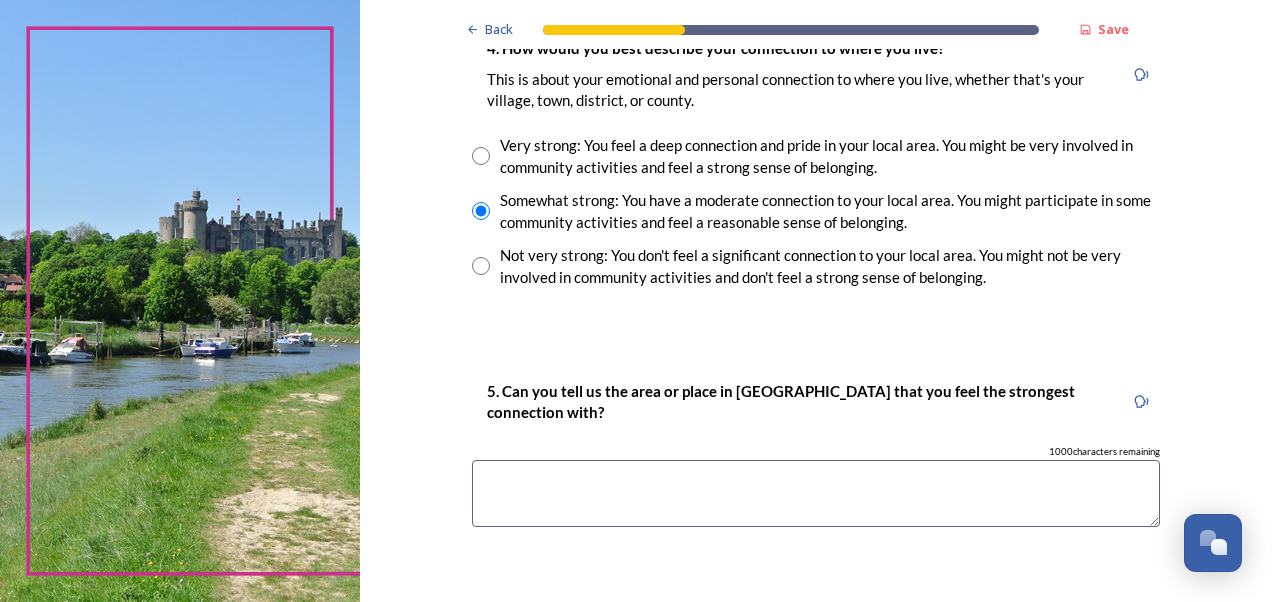 scroll, scrollTop: 1526, scrollLeft: 0, axis: vertical 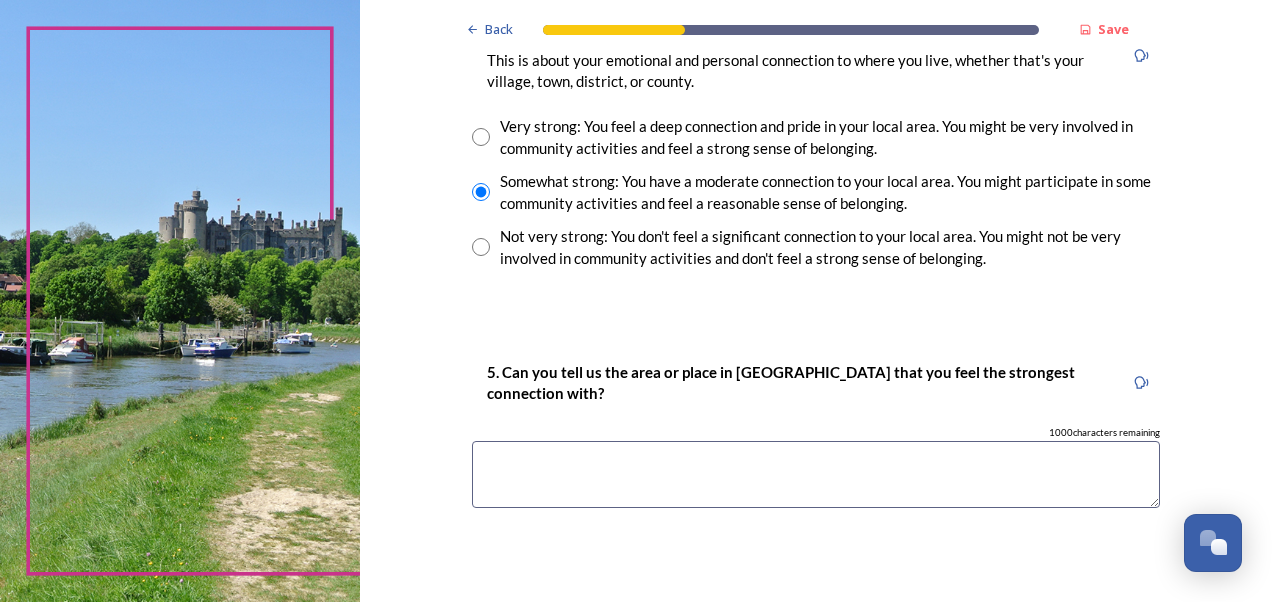 click at bounding box center [816, 474] 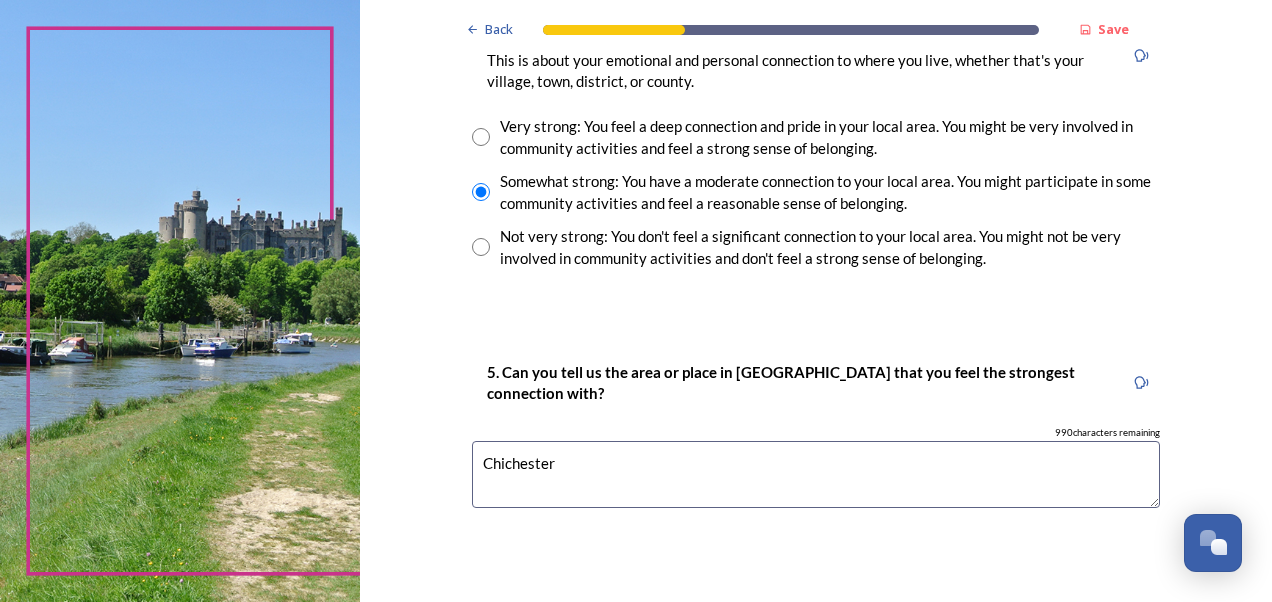 scroll, scrollTop: 1960, scrollLeft: 0, axis: vertical 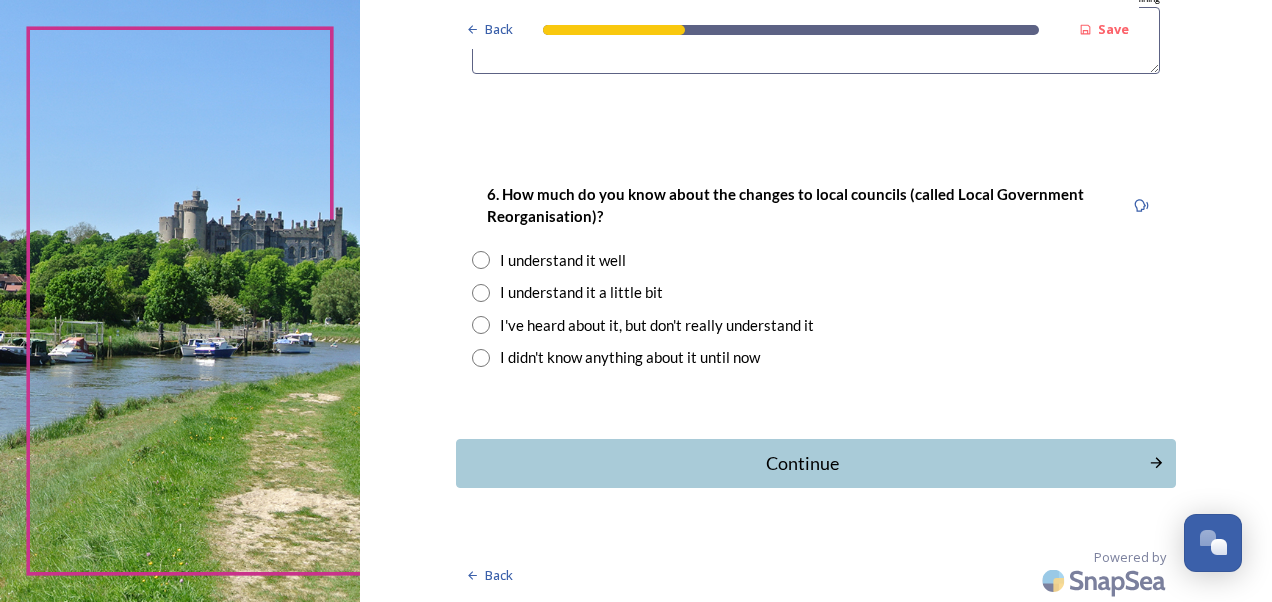 type on "Chichester" 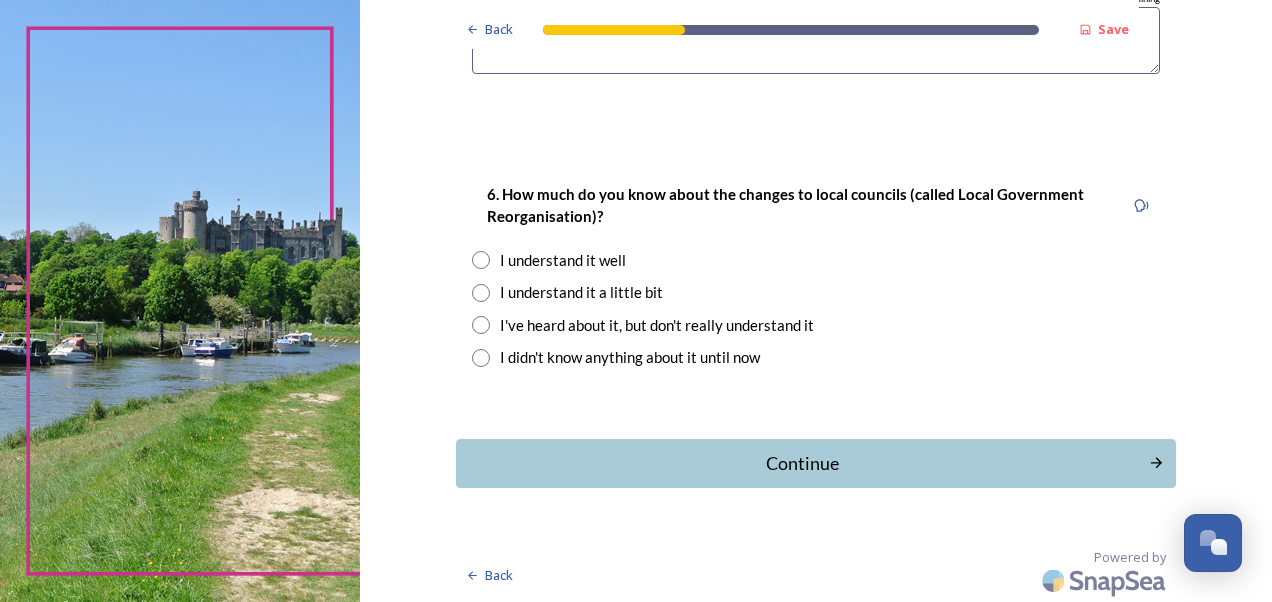 click at bounding box center (481, 293) 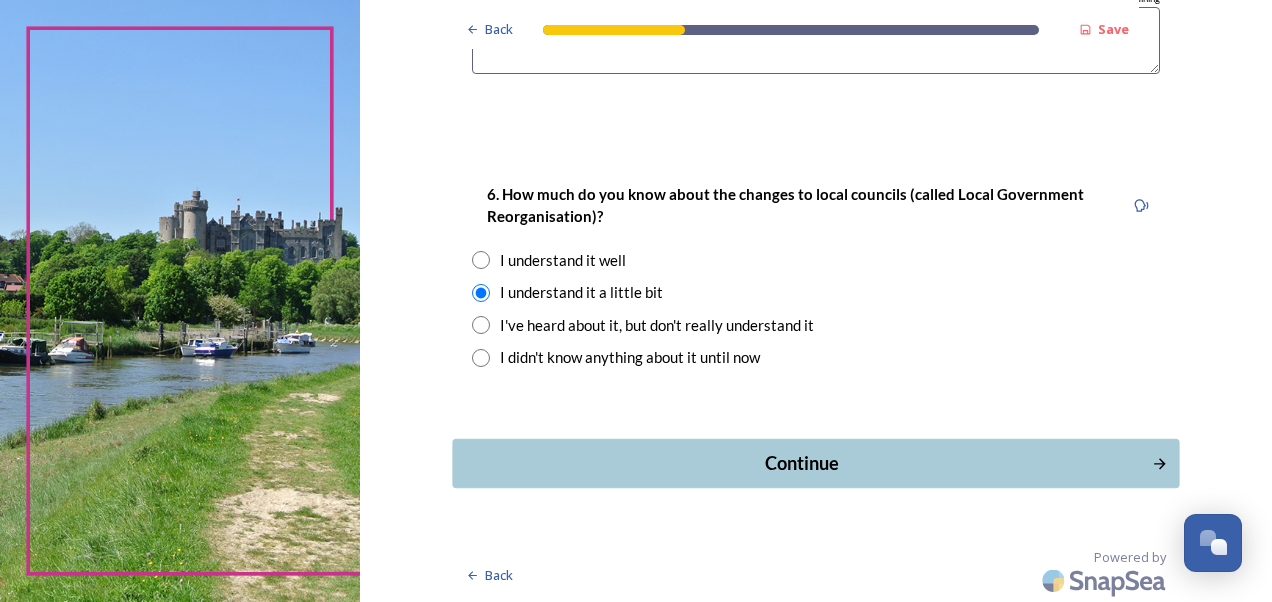 click on "Continue" at bounding box center (801, 463) 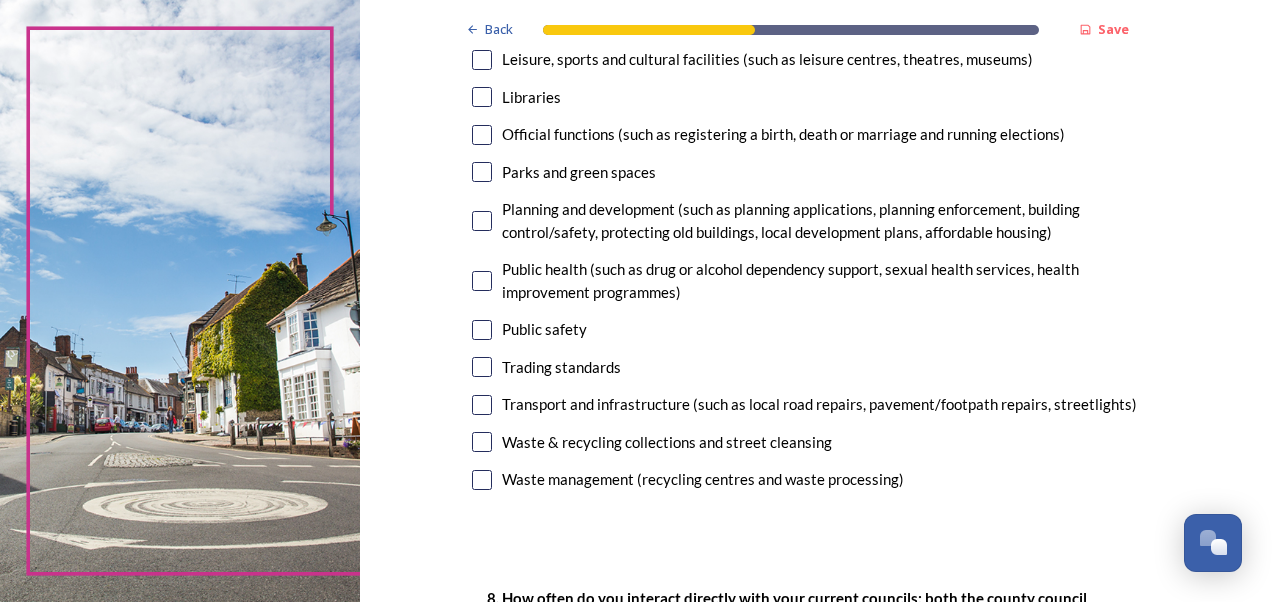 scroll, scrollTop: 640, scrollLeft: 0, axis: vertical 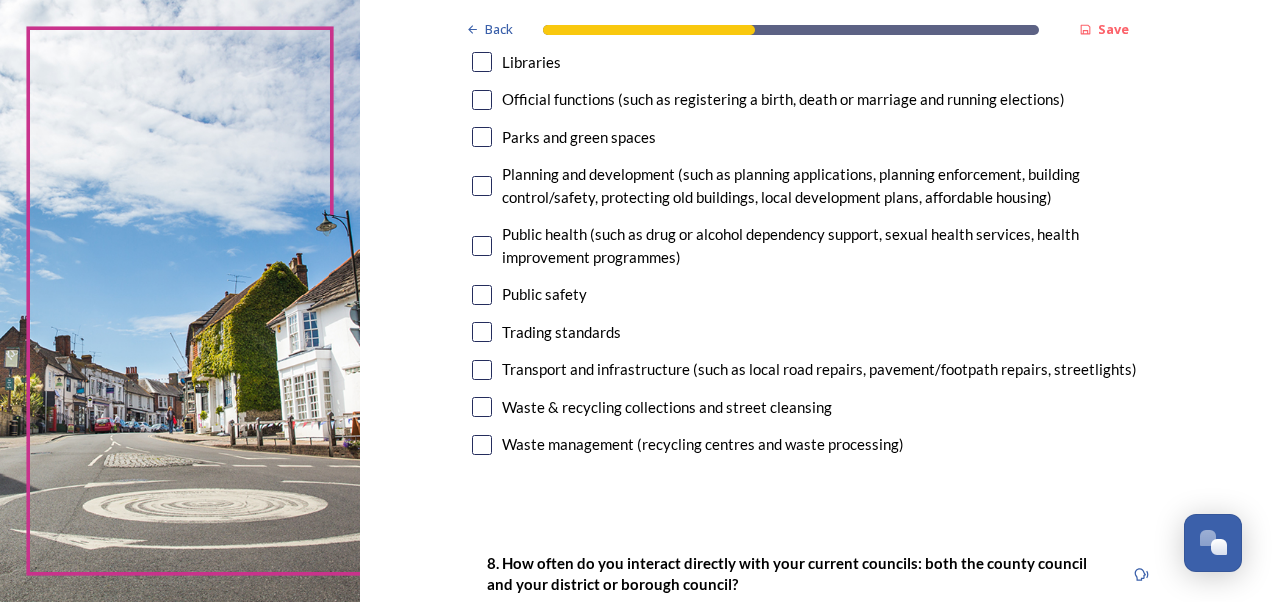 click at bounding box center (482, 370) 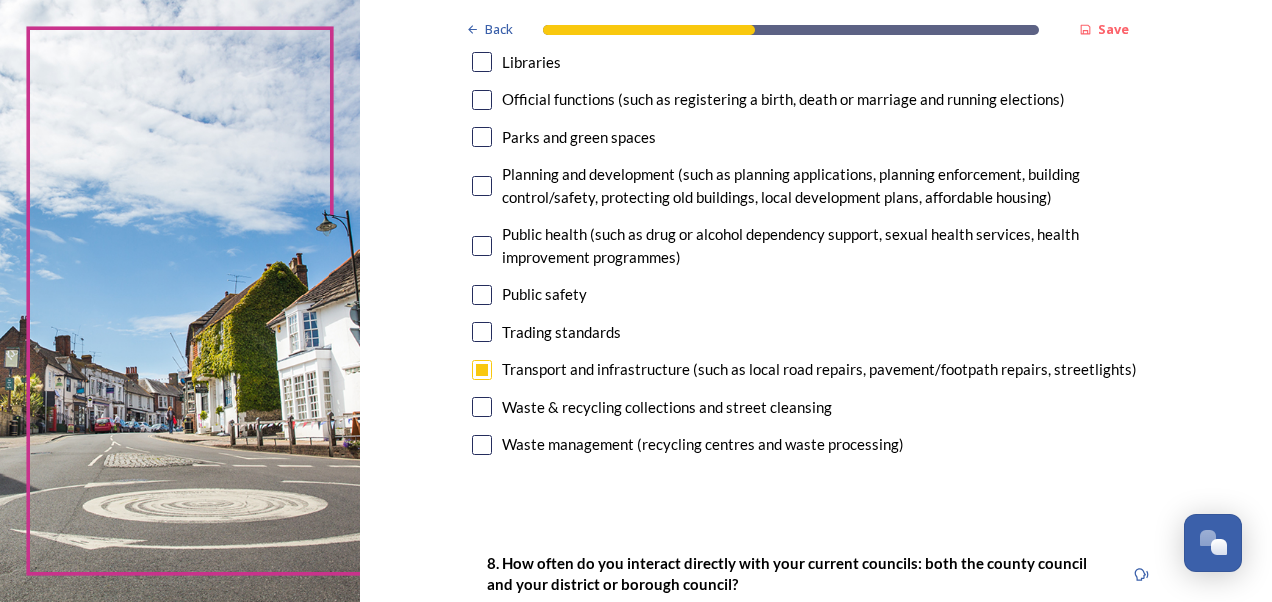 click at bounding box center [482, 407] 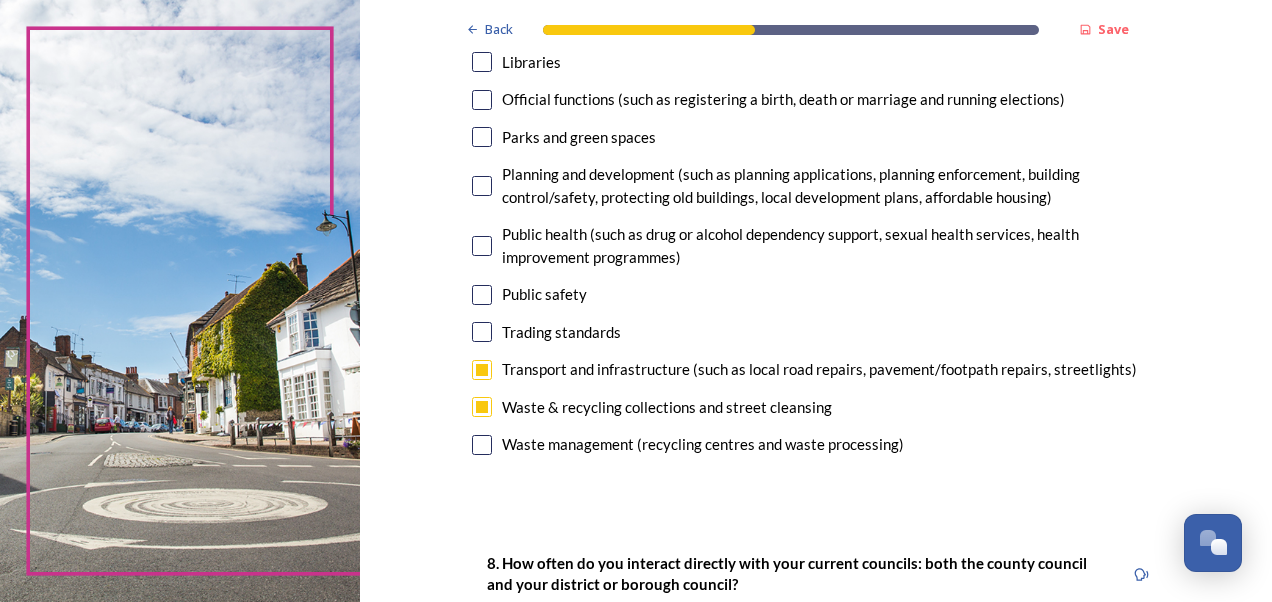 click at bounding box center [482, 246] 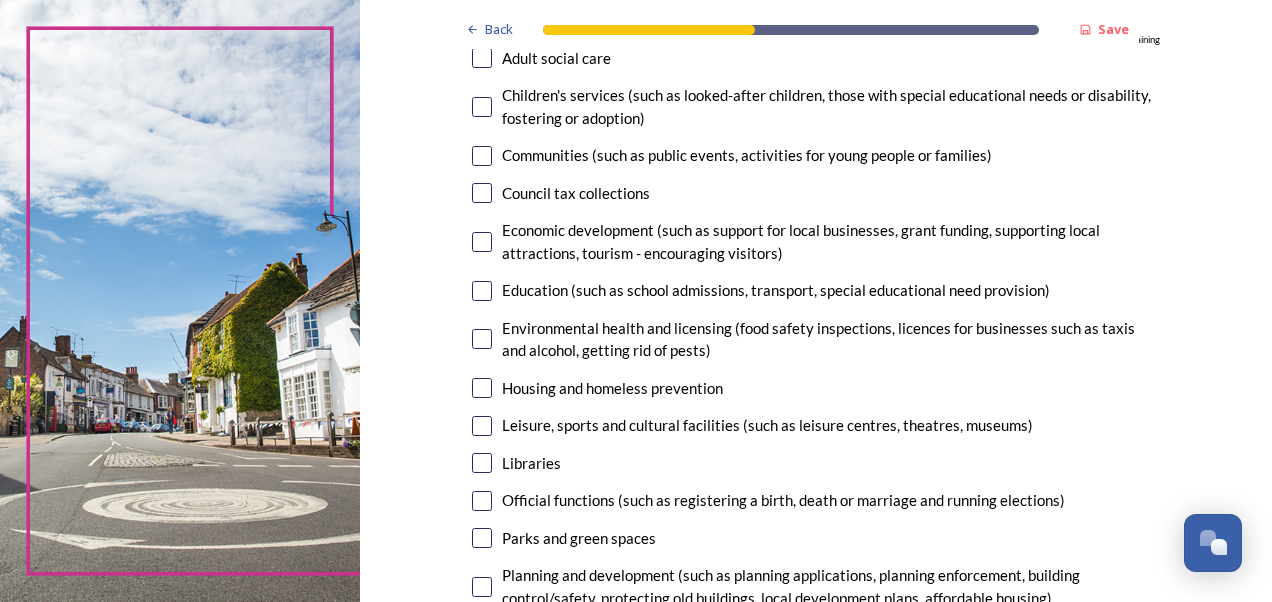 scroll, scrollTop: 200, scrollLeft: 0, axis: vertical 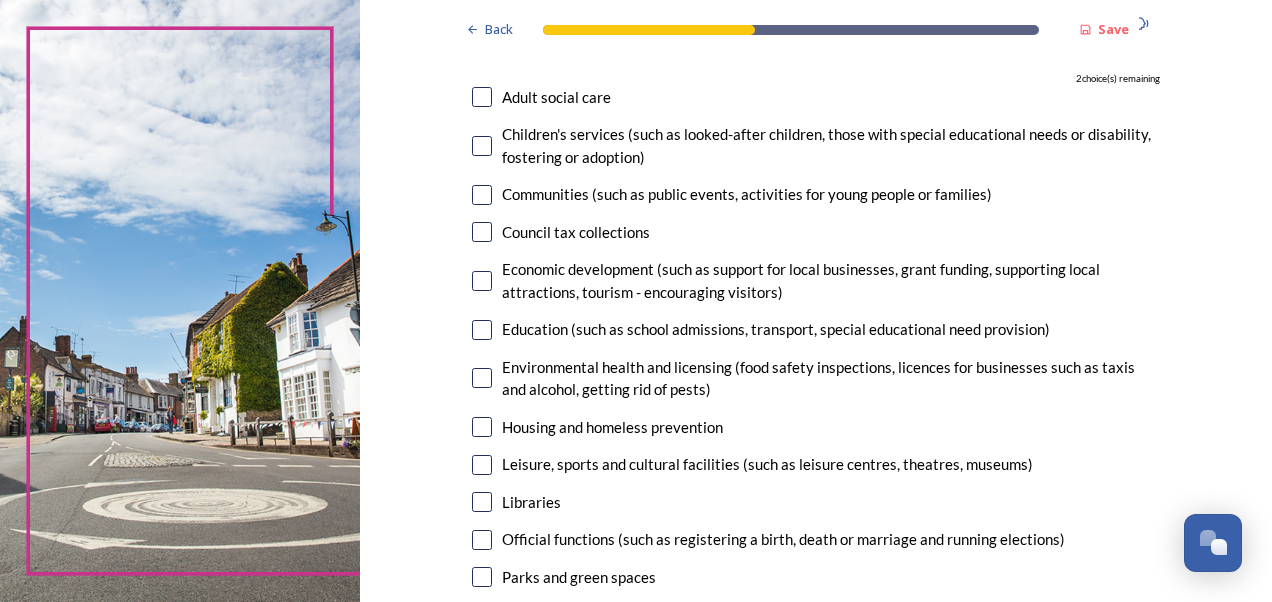 click at bounding box center (482, 97) 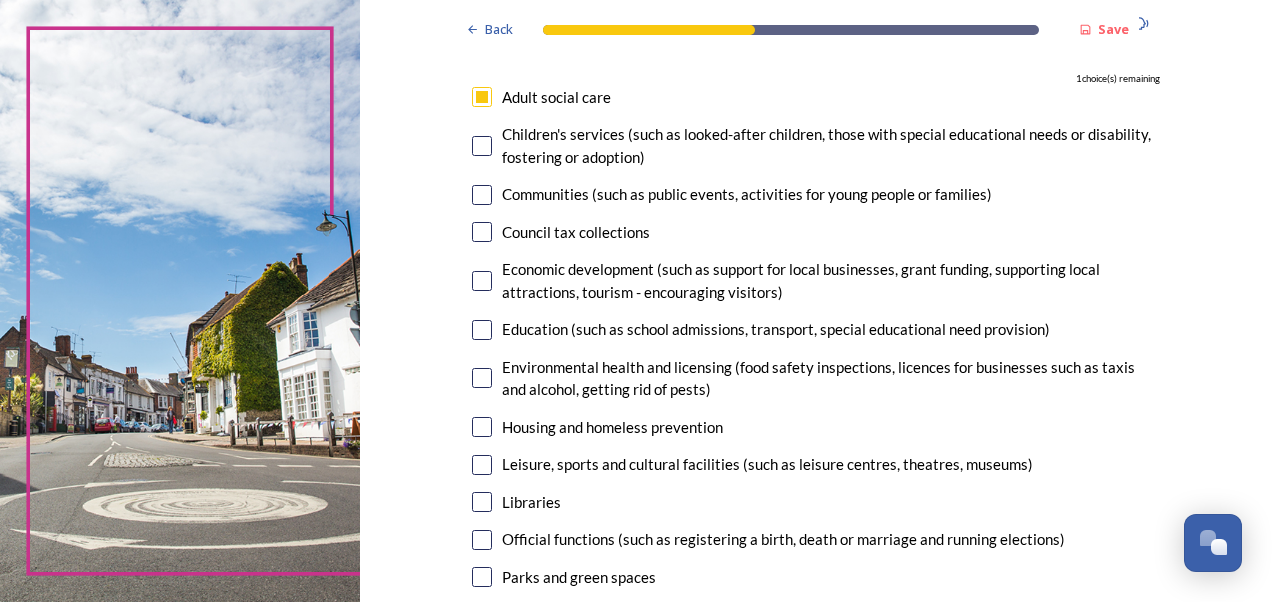 click at bounding box center [482, 146] 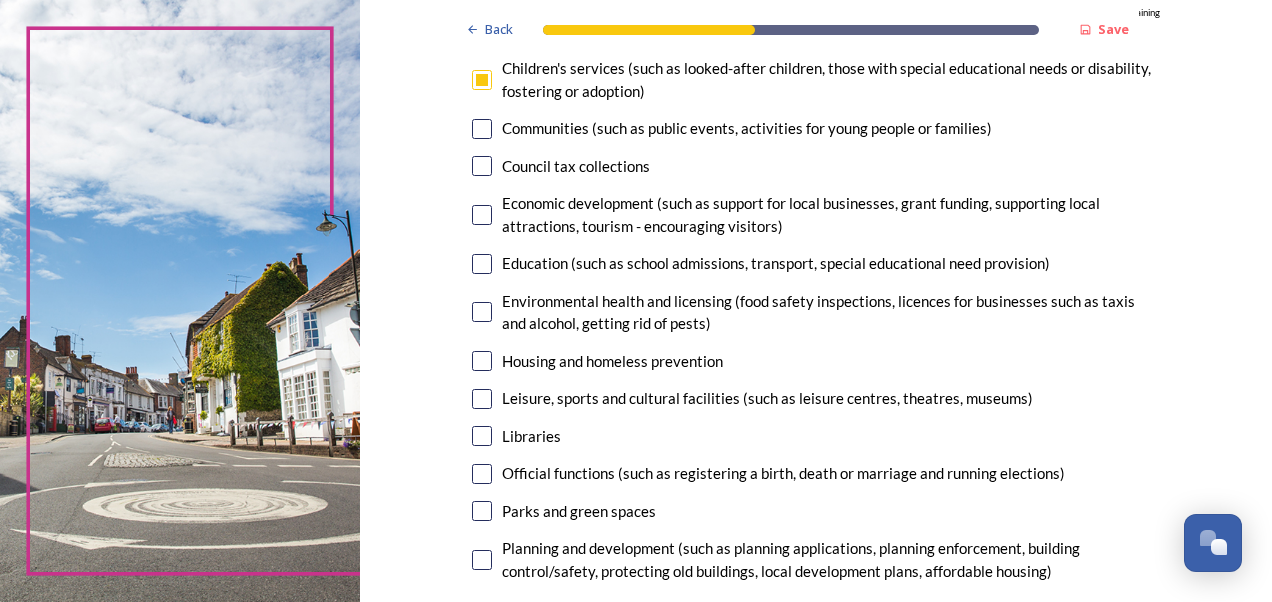 scroll, scrollTop: 280, scrollLeft: 0, axis: vertical 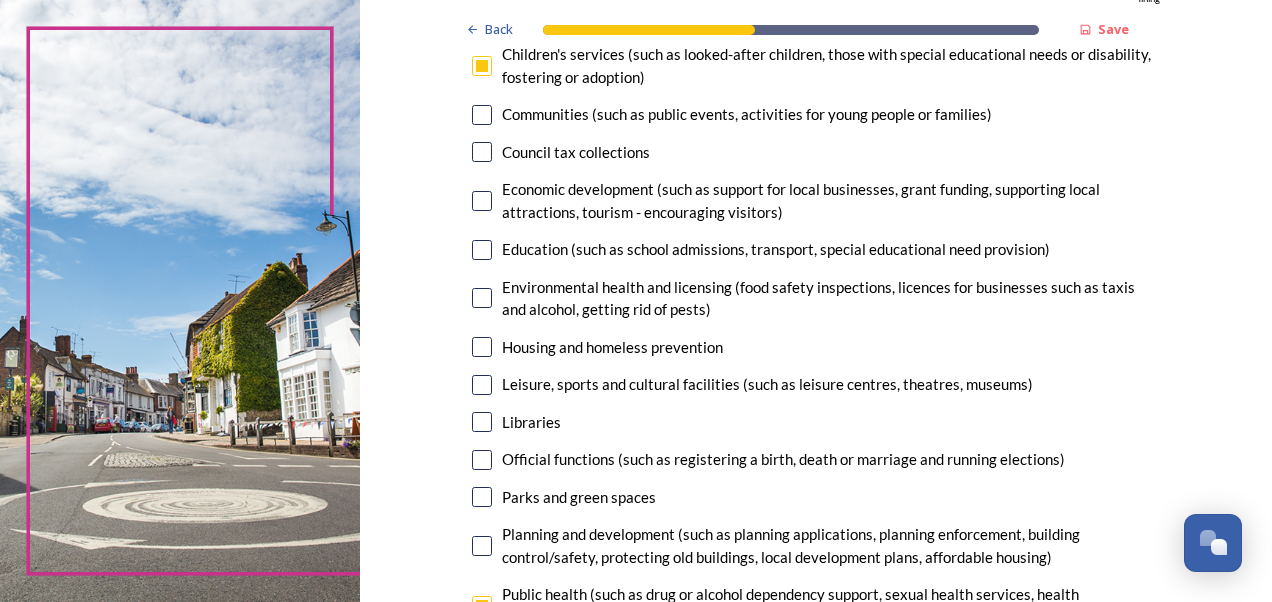 click at bounding box center [482, 201] 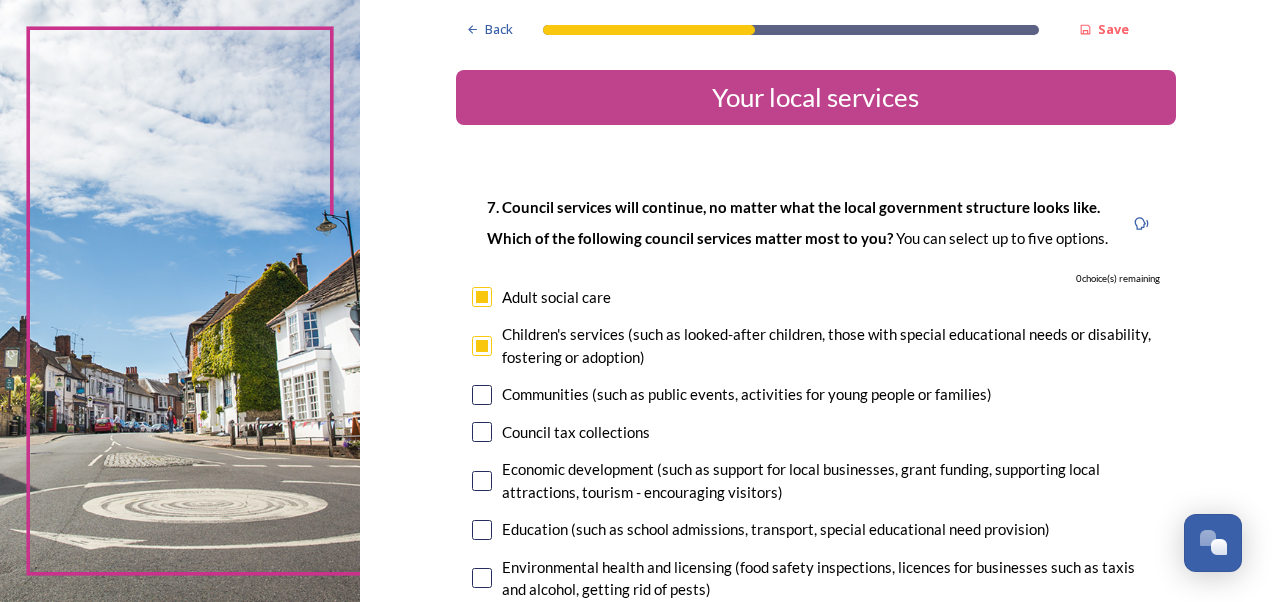 click at bounding box center (482, 346) 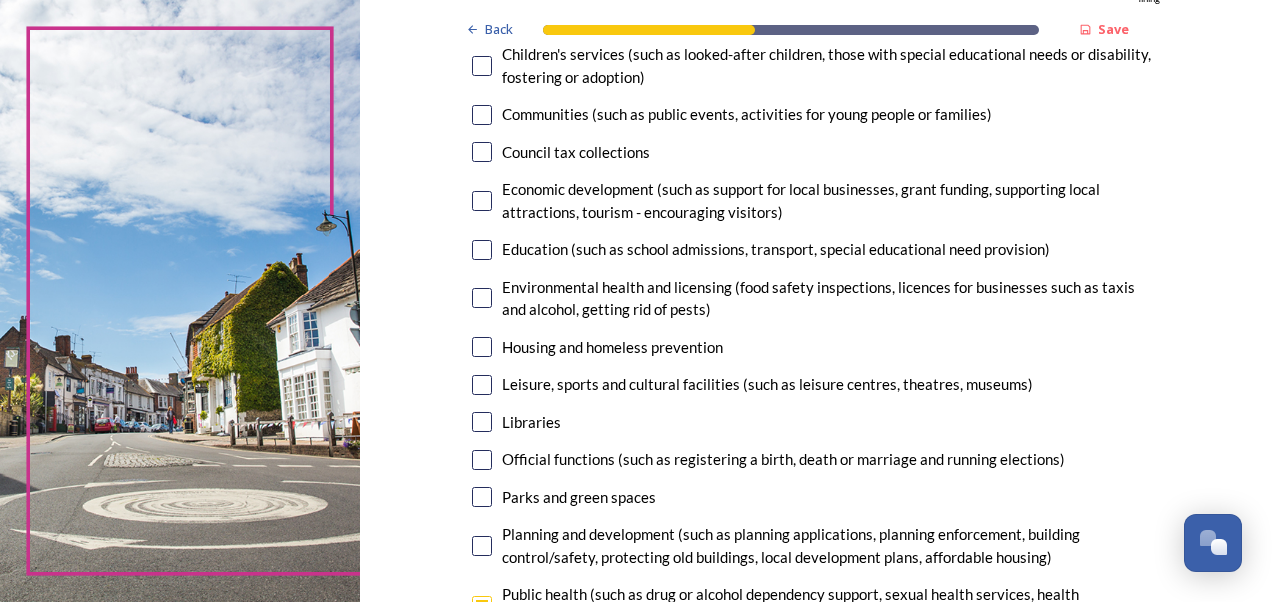 scroll, scrollTop: 320, scrollLeft: 0, axis: vertical 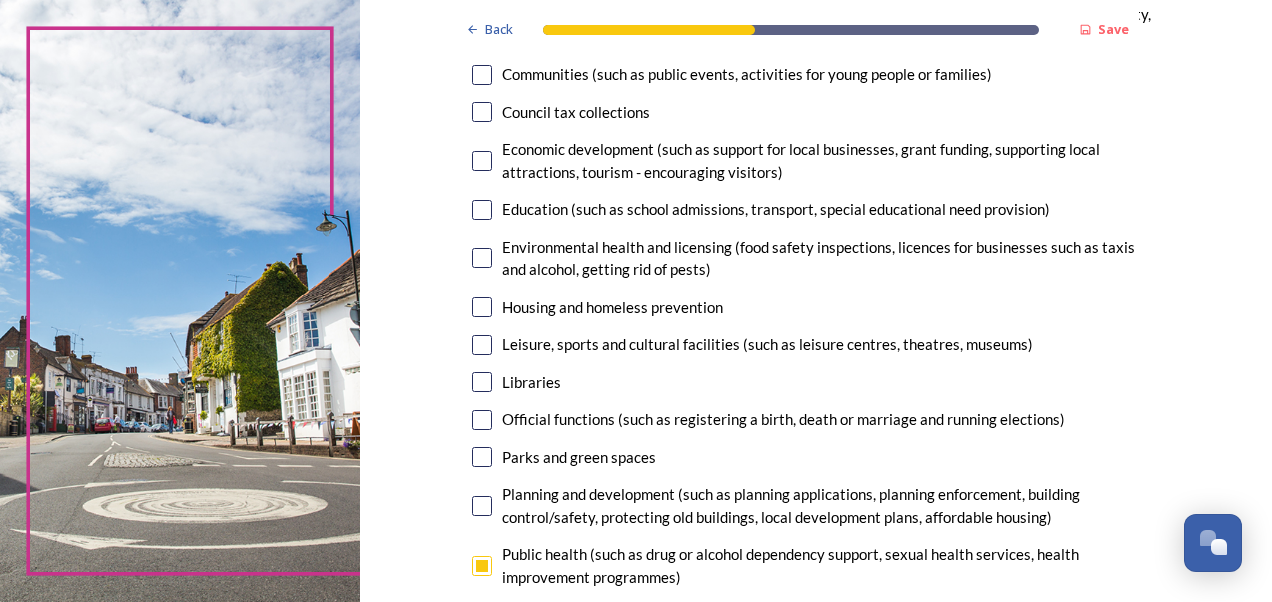 click at bounding box center (482, 210) 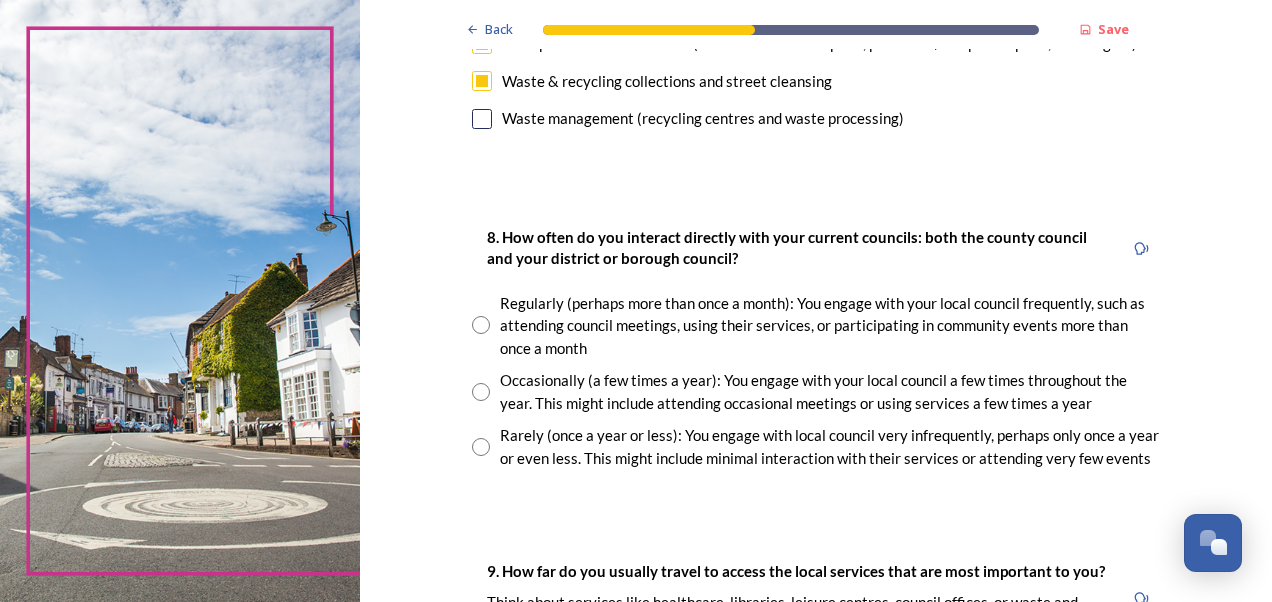scroll, scrollTop: 1006, scrollLeft: 0, axis: vertical 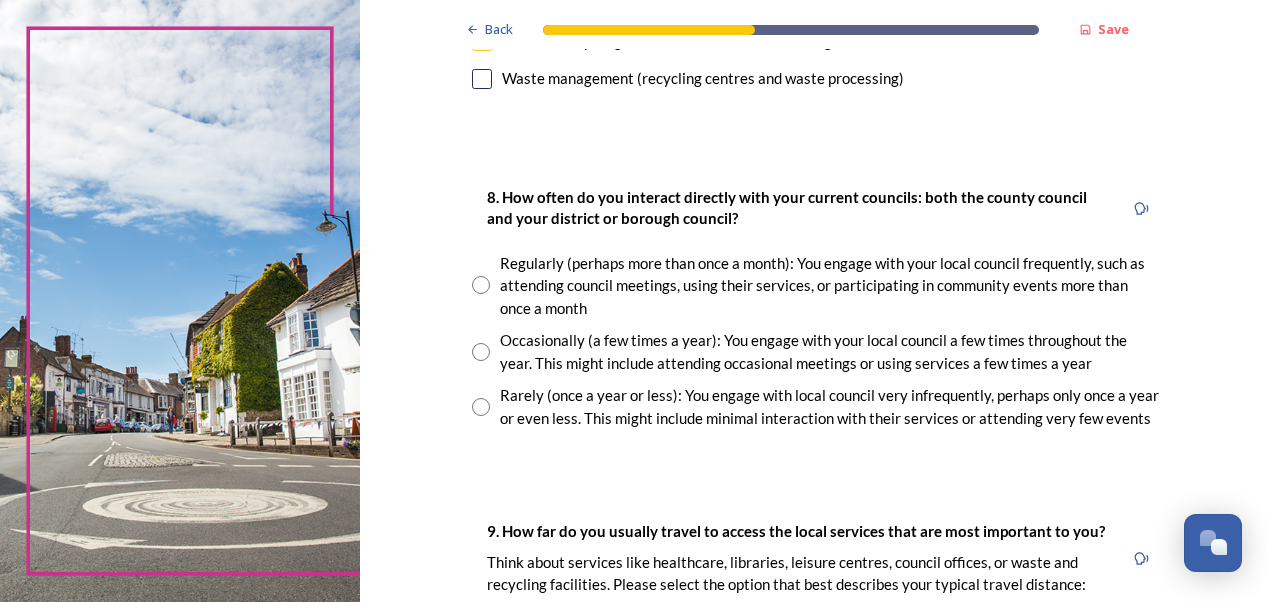 click at bounding box center [481, 285] 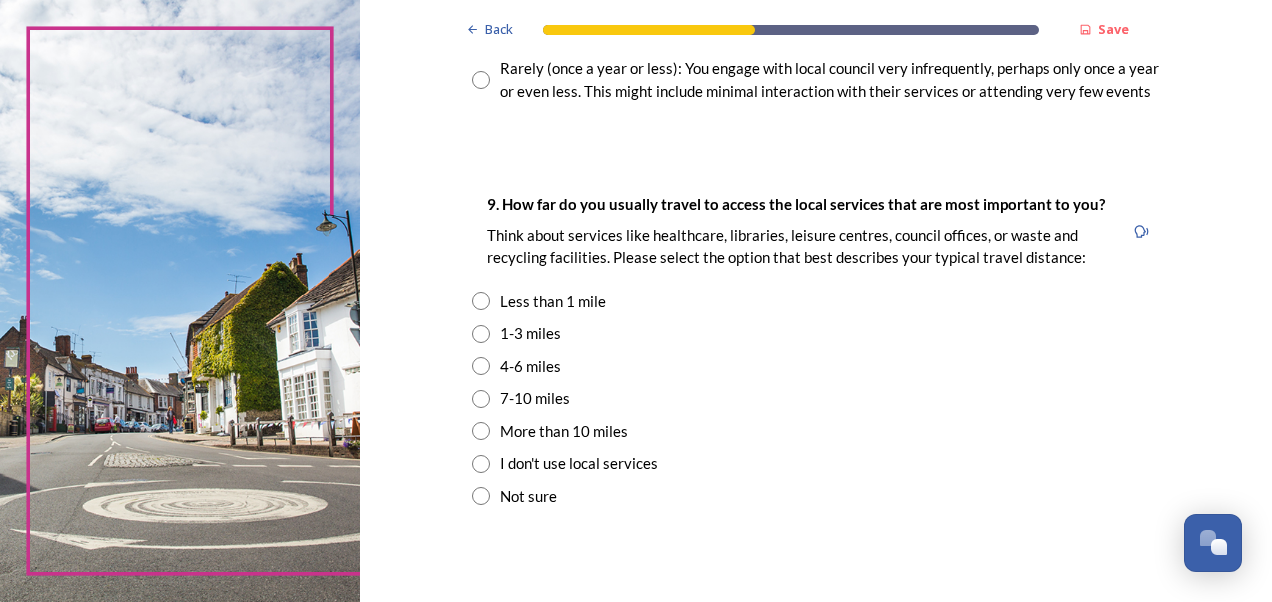 scroll, scrollTop: 1373, scrollLeft: 0, axis: vertical 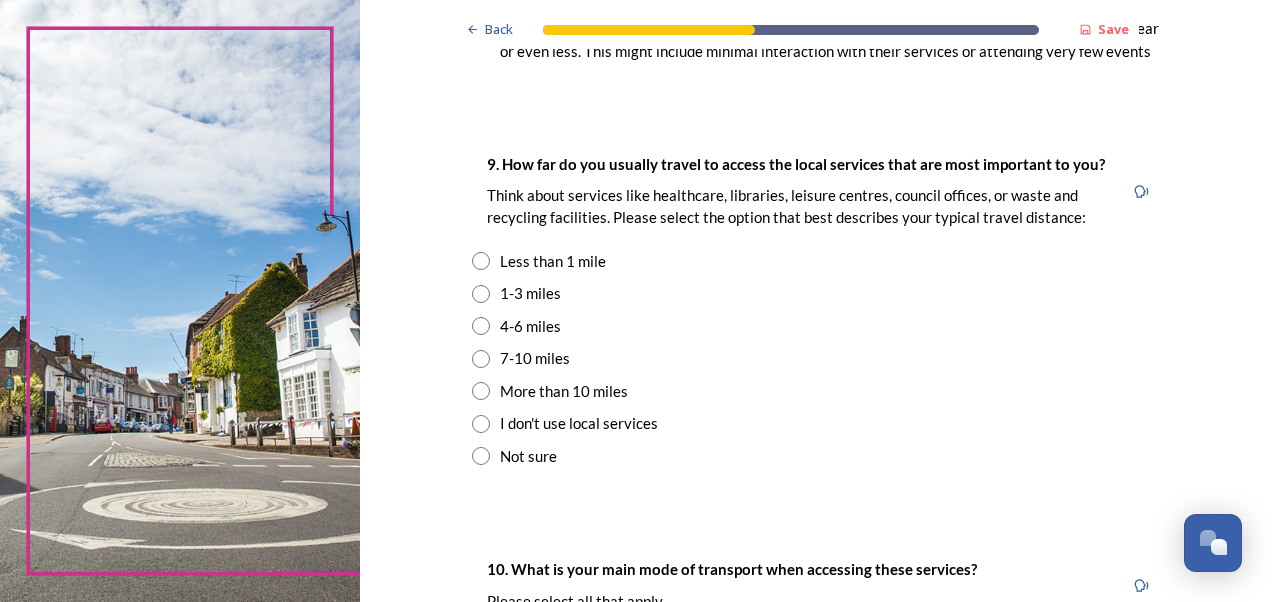 click at bounding box center [481, 391] 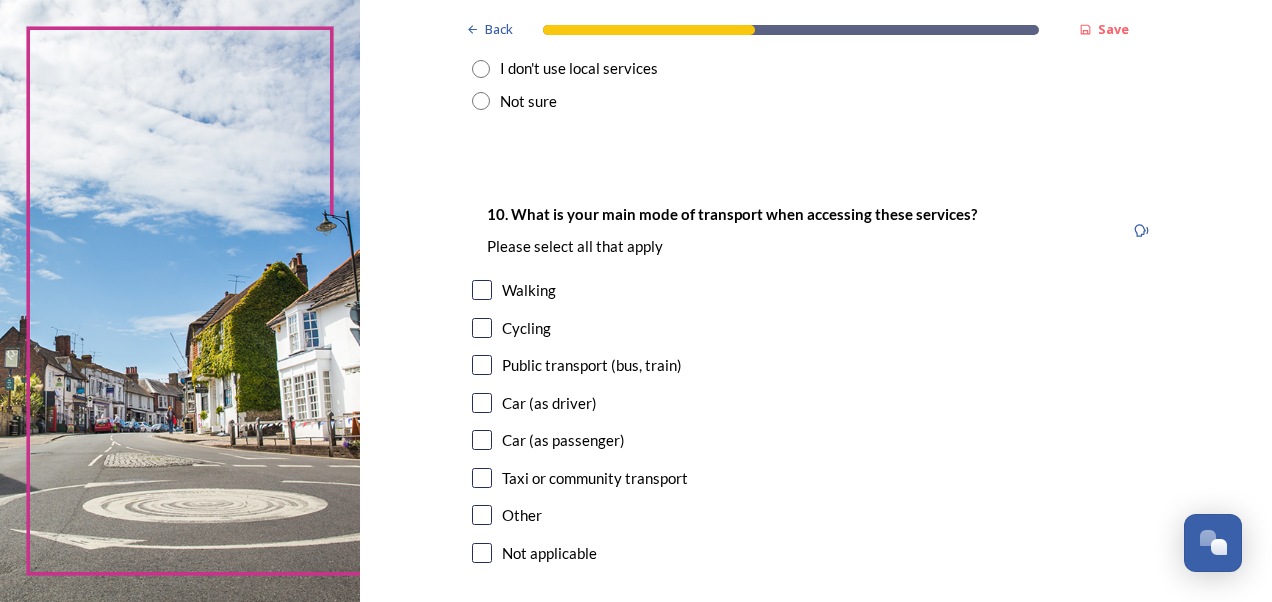 scroll, scrollTop: 1773, scrollLeft: 0, axis: vertical 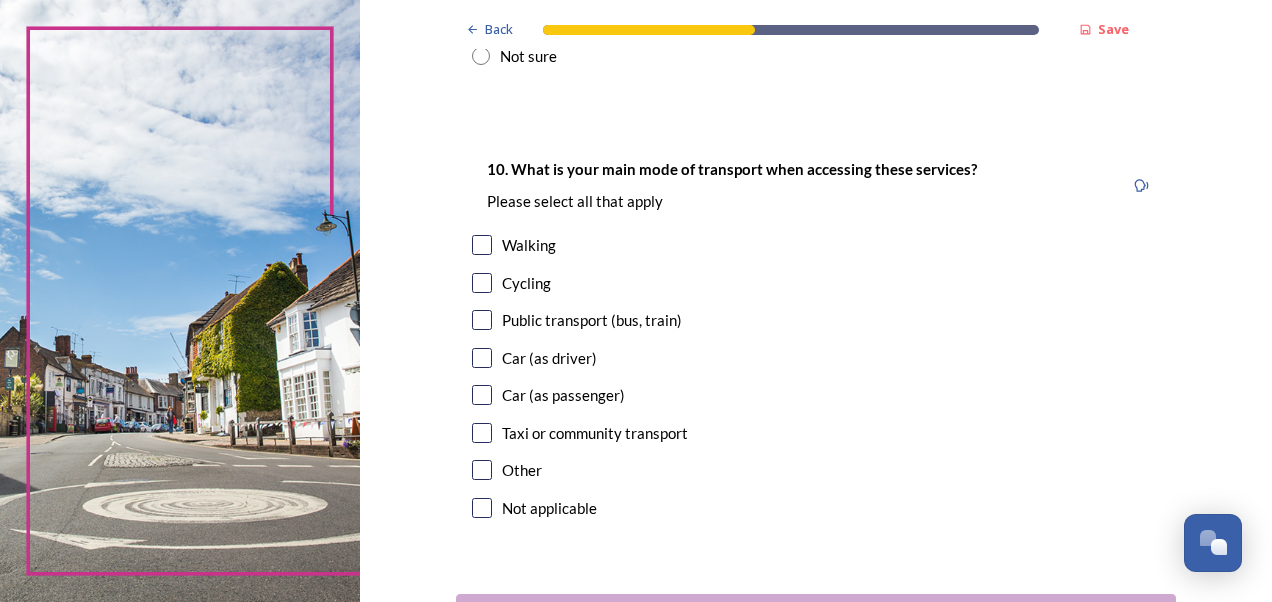 click at bounding box center [482, 320] 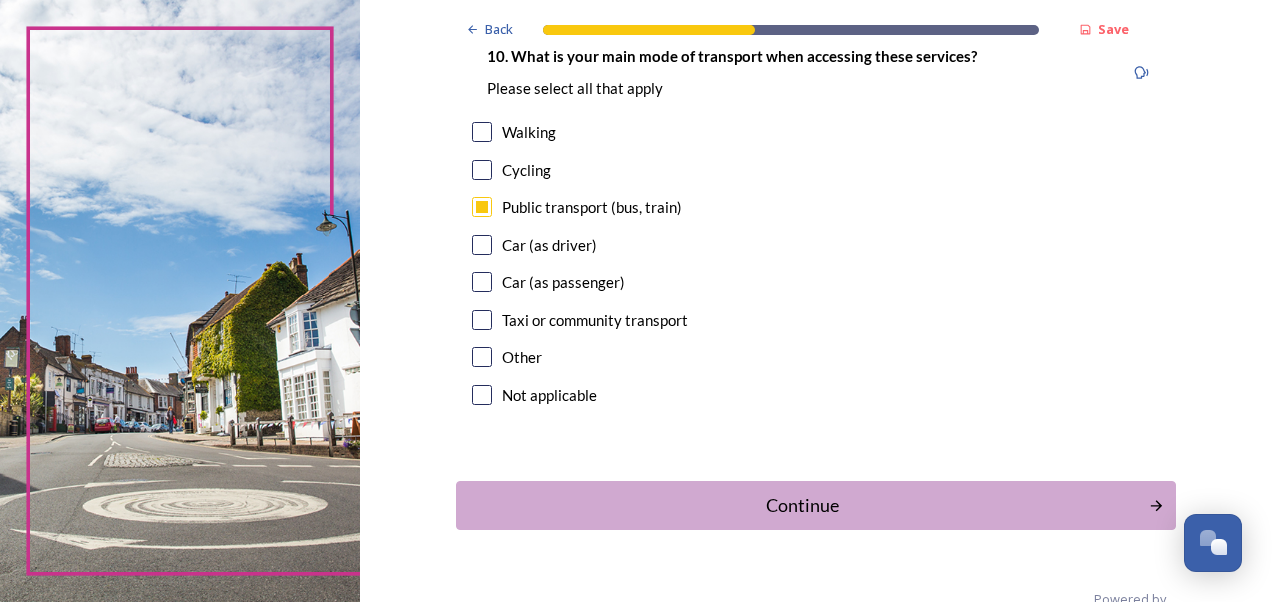 scroll, scrollTop: 1929, scrollLeft: 0, axis: vertical 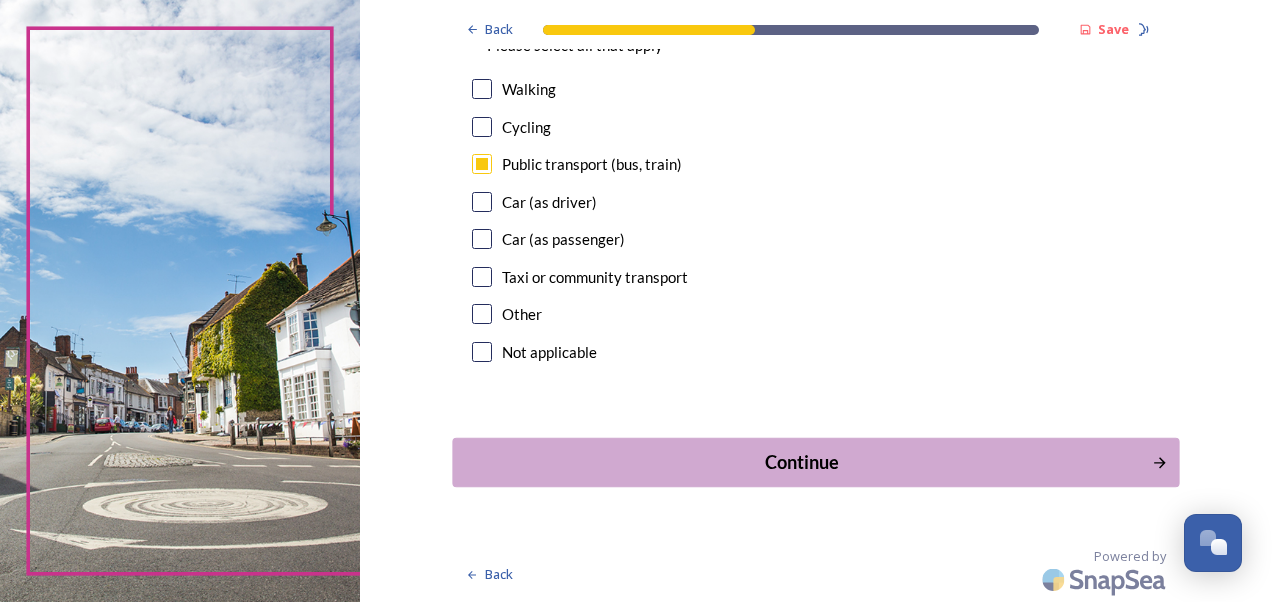 click on "Continue" at bounding box center [801, 462] 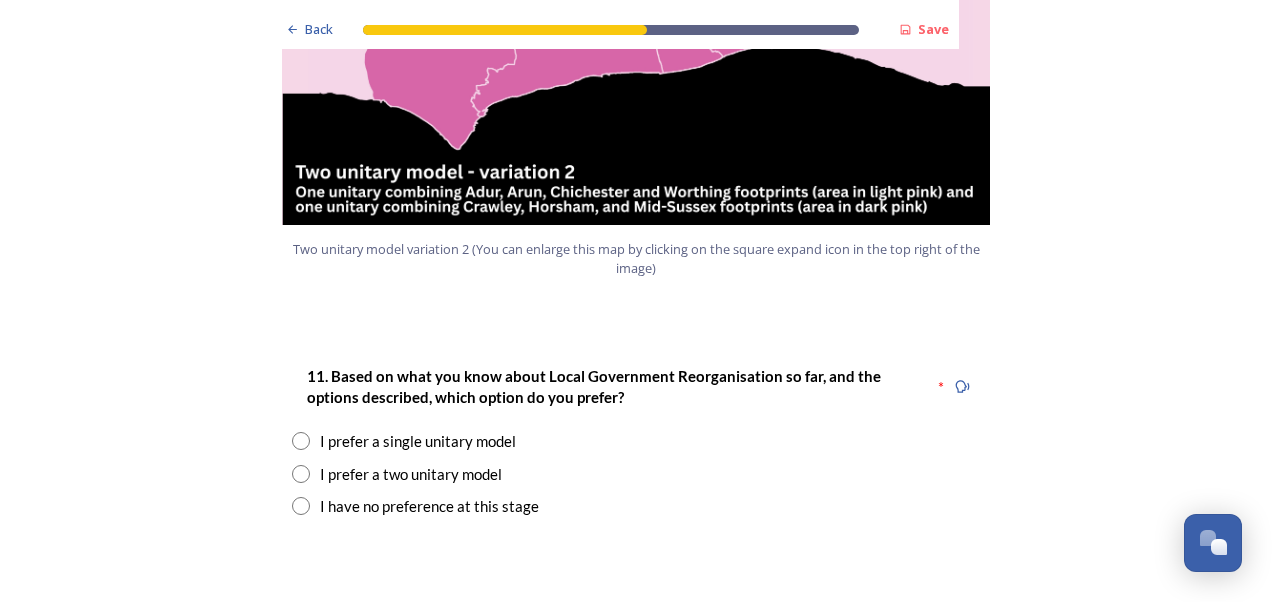 scroll, scrollTop: 2440, scrollLeft: 0, axis: vertical 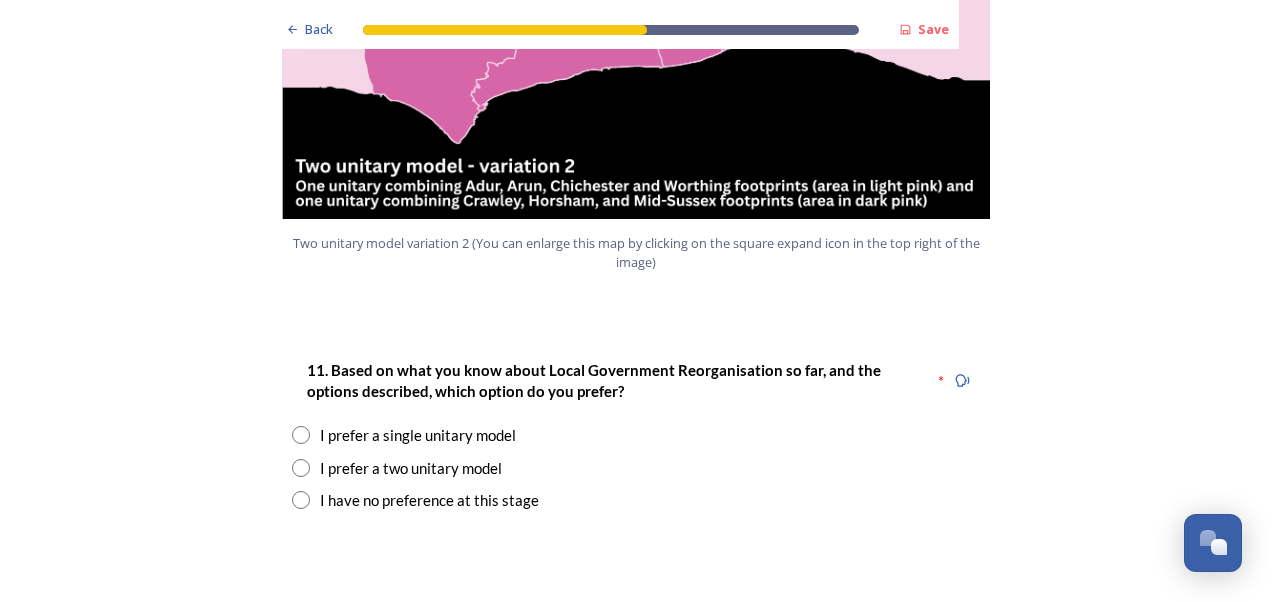 click at bounding box center [301, 435] 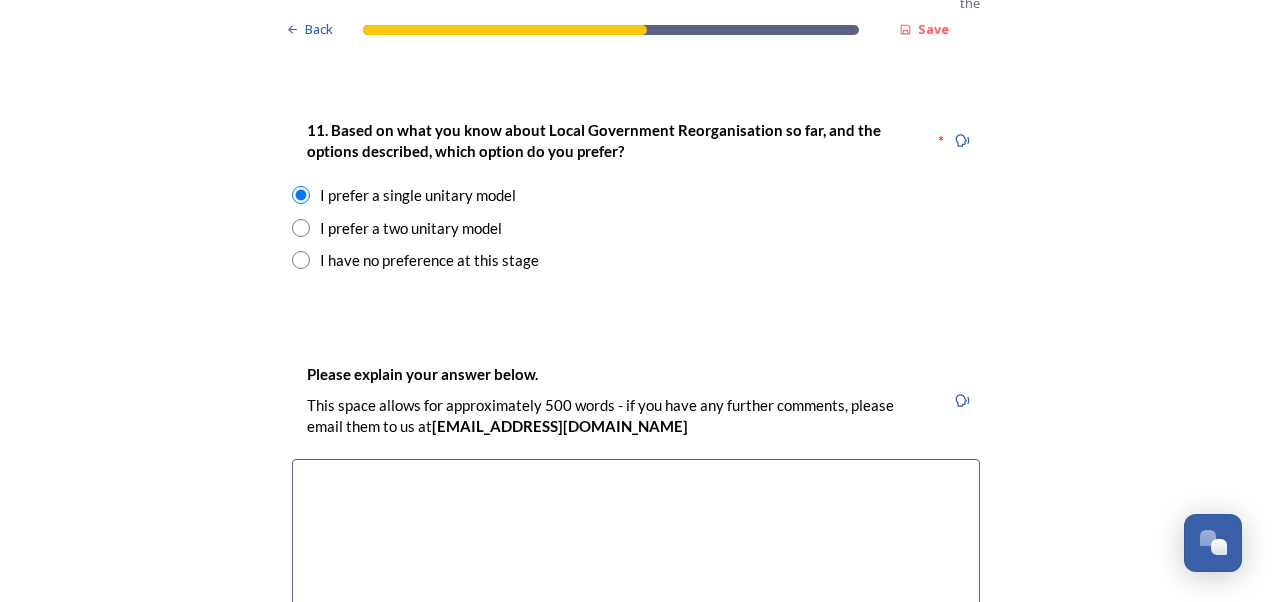 scroll, scrollTop: 2720, scrollLeft: 0, axis: vertical 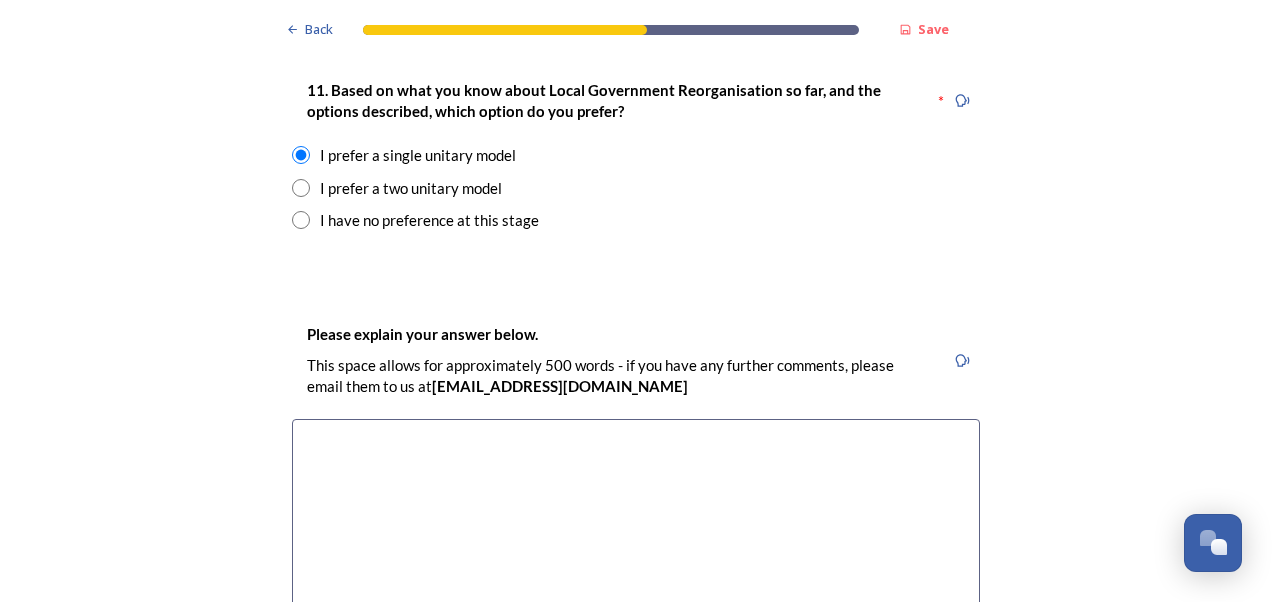 click at bounding box center [636, 531] 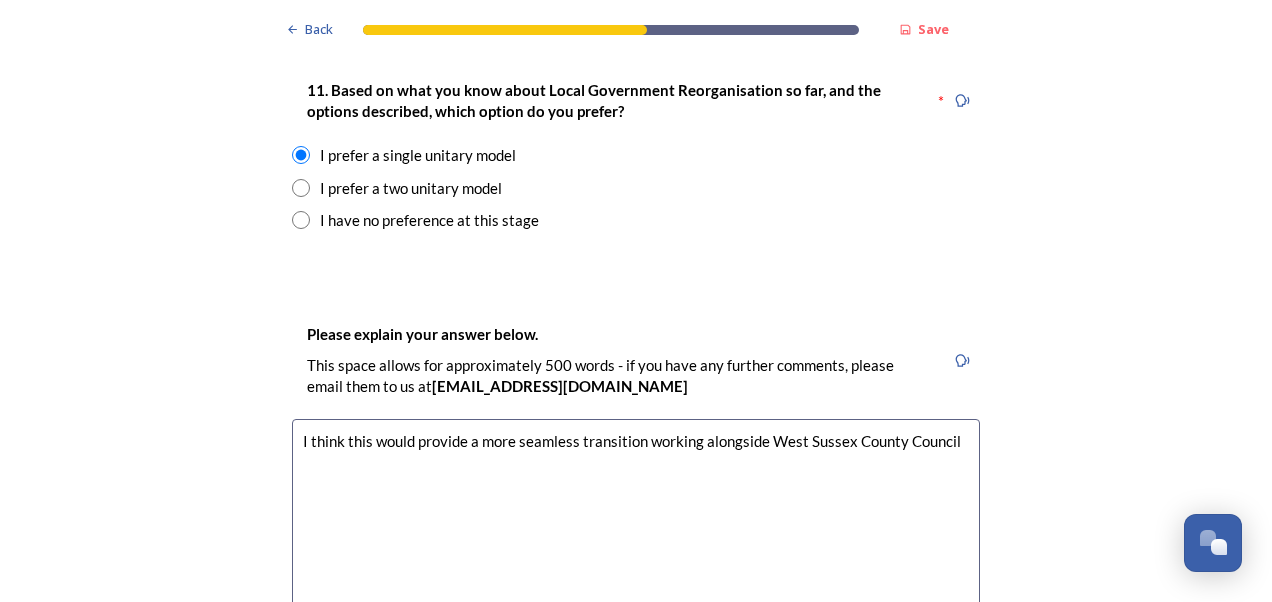 click on "I think this would provide a more seamless transition working alongside West Sussex County Council" at bounding box center (636, 531) 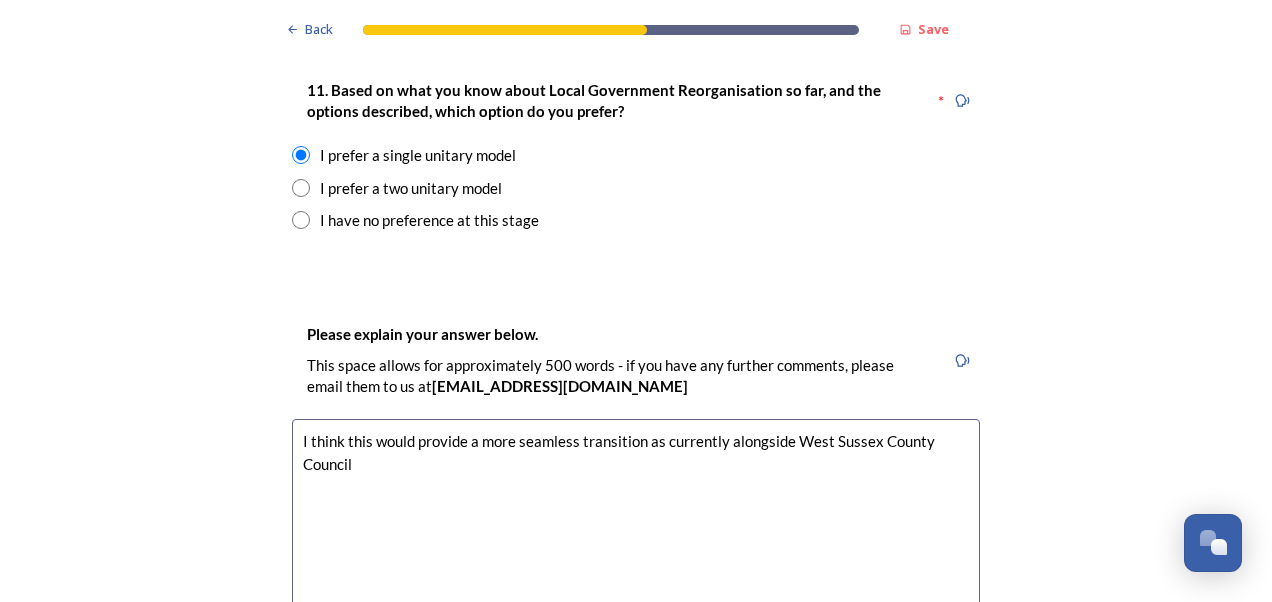 drag, startPoint x: 784, startPoint y: 380, endPoint x: 722, endPoint y: 380, distance: 62 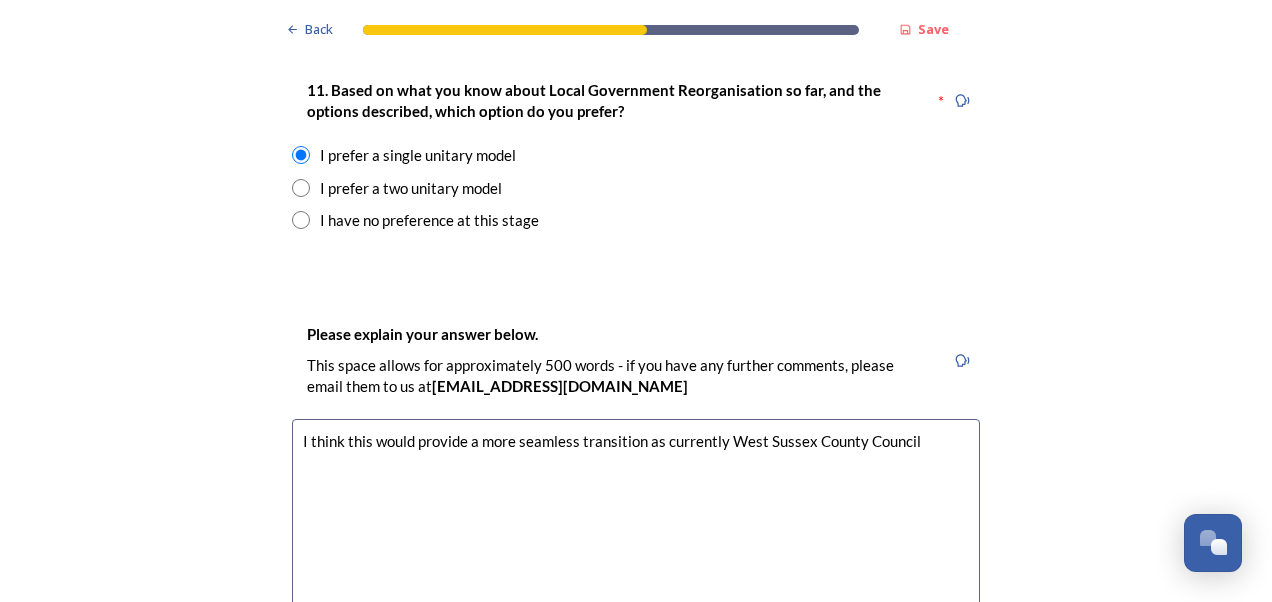 click on "I think this would provide a more seamless transition as currently West Sussex County Council" at bounding box center (636, 531) 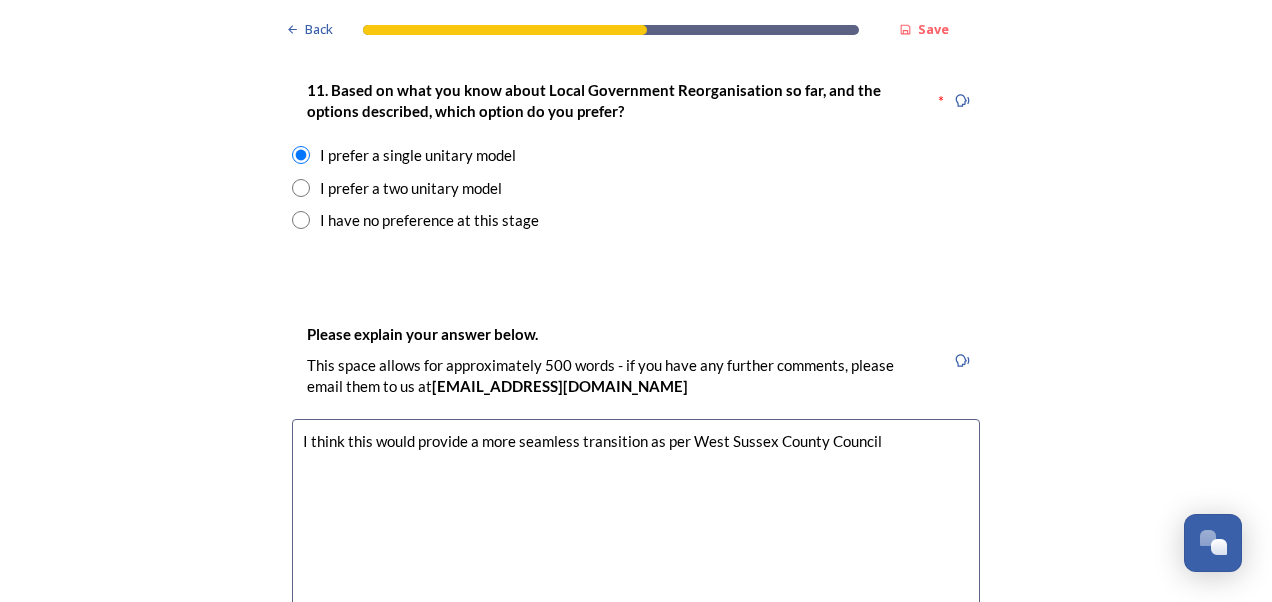 scroll, scrollTop: 3246, scrollLeft: 0, axis: vertical 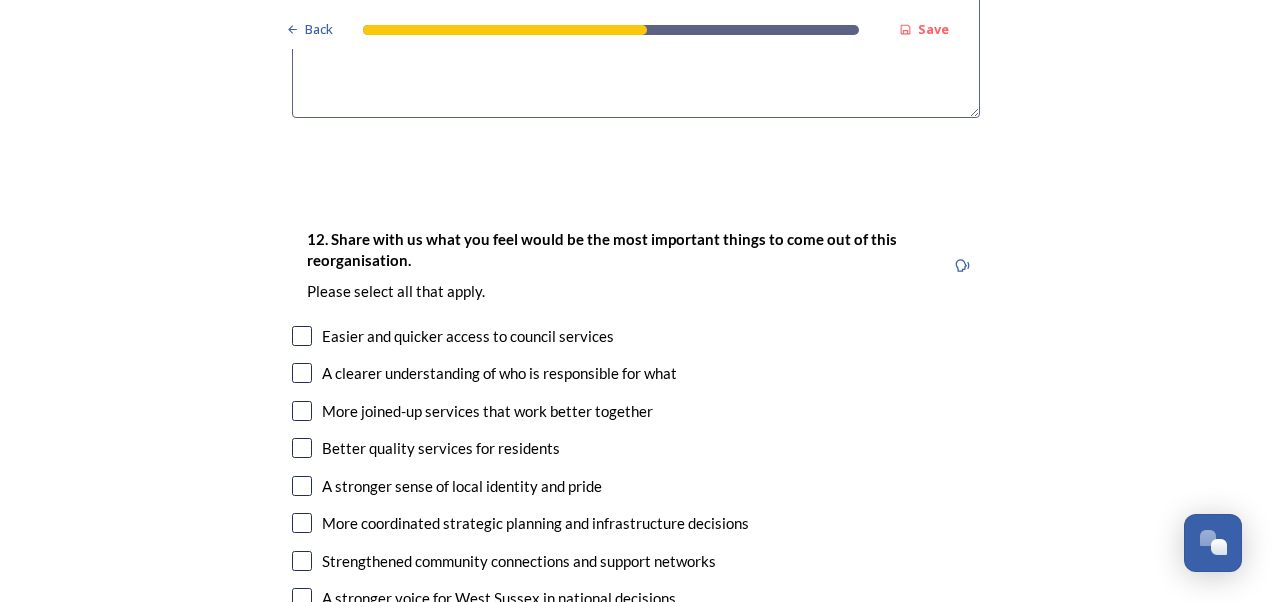 type on "I think this would provide a more seamless transition as per West Sussex County Council" 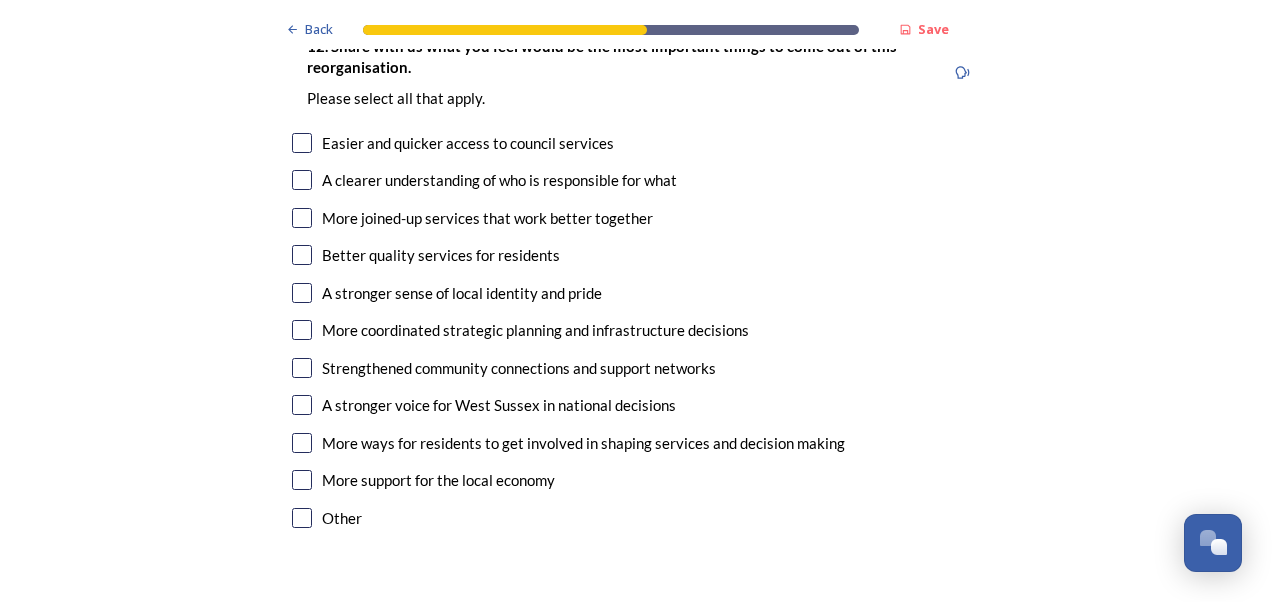 scroll, scrollTop: 3446, scrollLeft: 0, axis: vertical 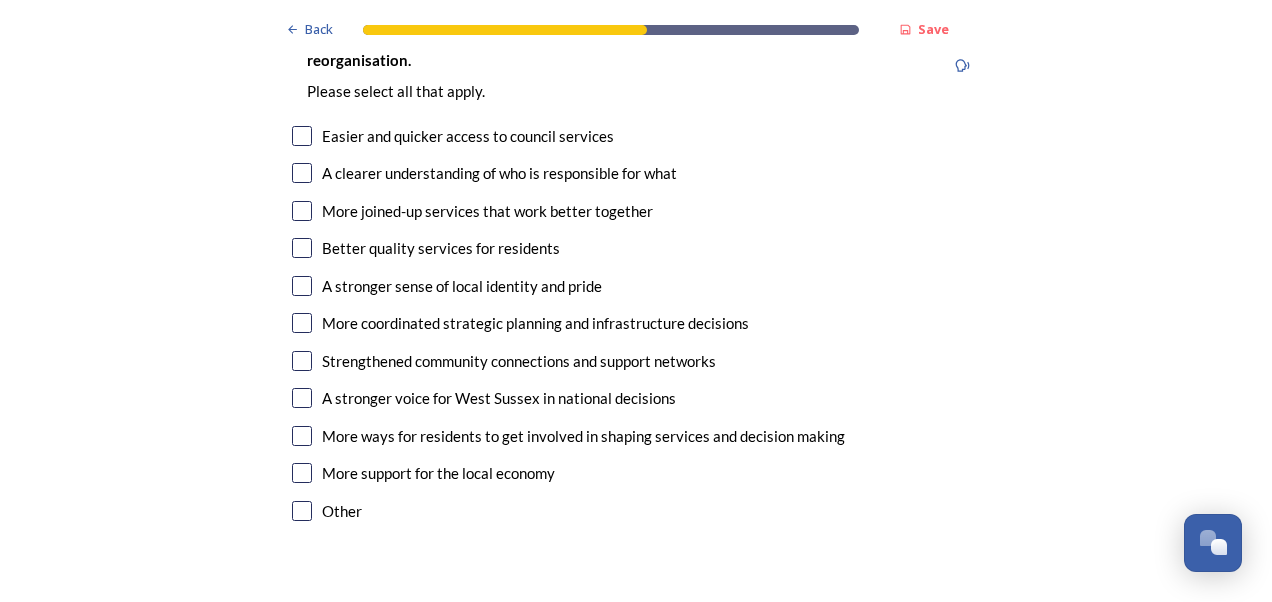 click at bounding box center (302, 211) 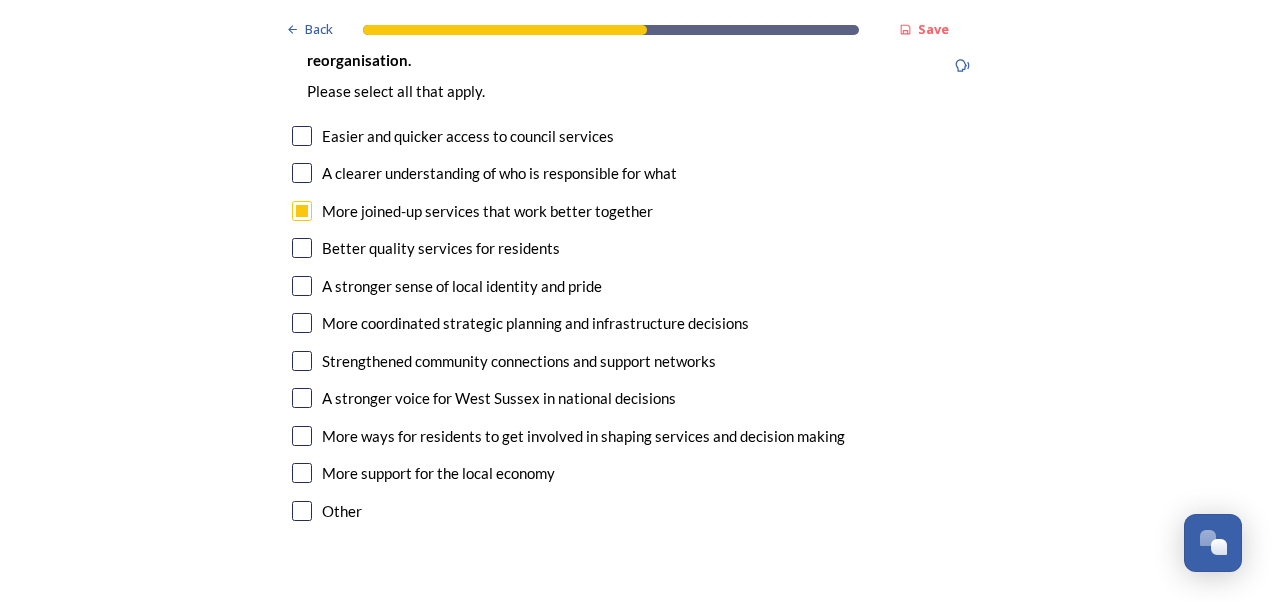 click at bounding box center [302, 248] 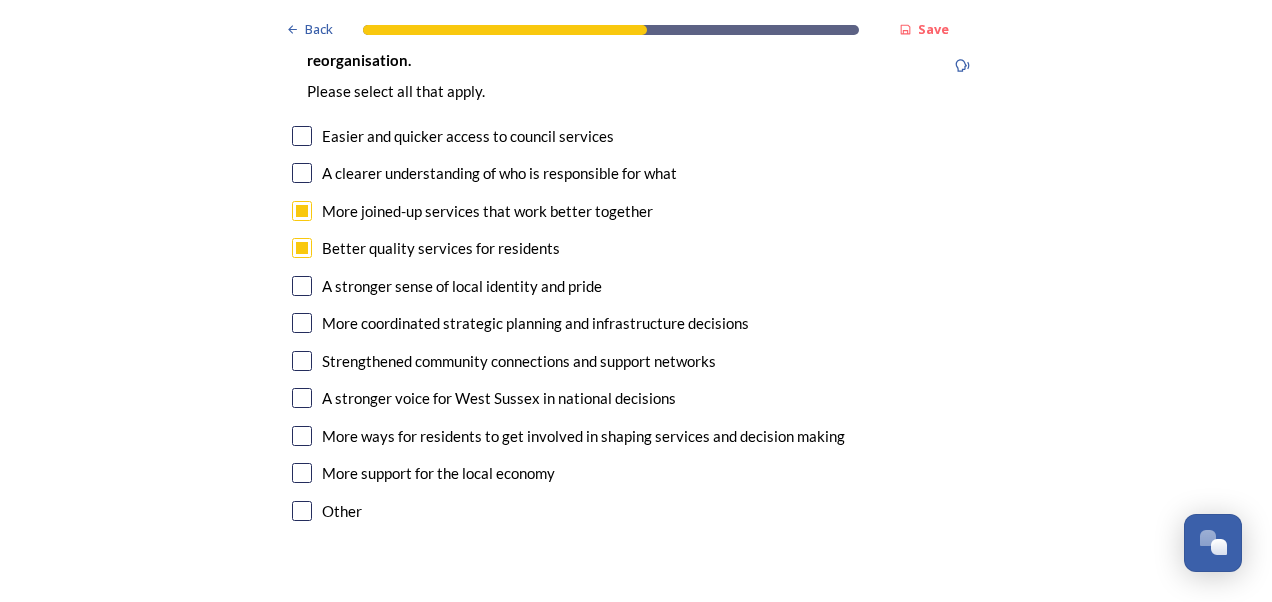 click at bounding box center [302, 361] 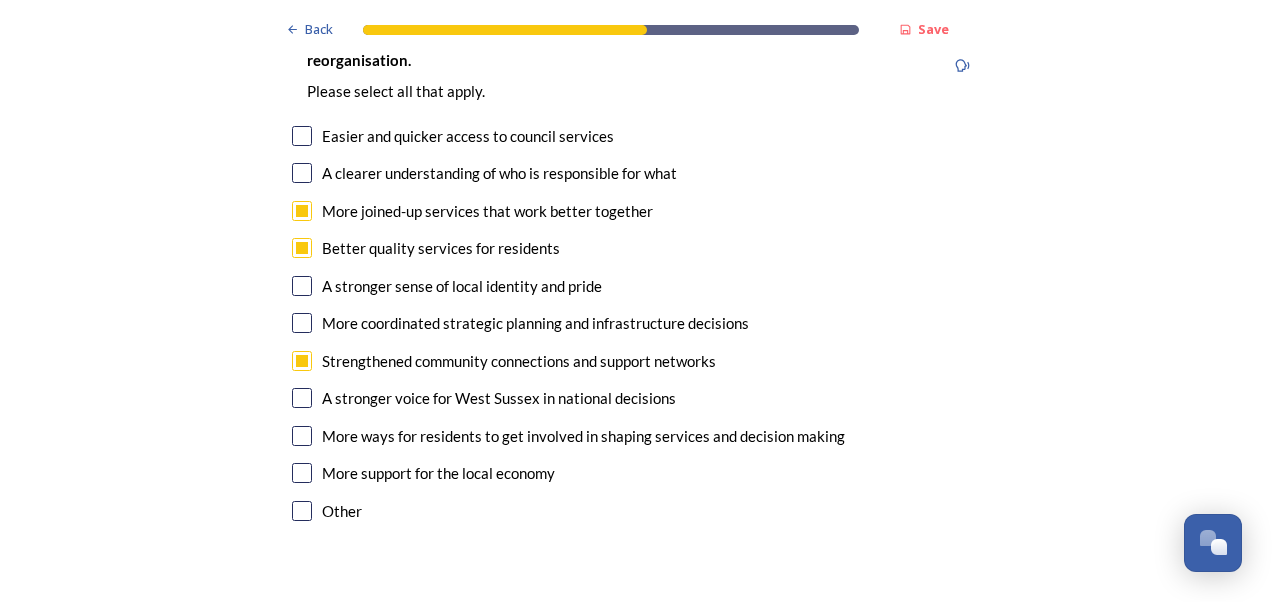 click at bounding box center (302, 436) 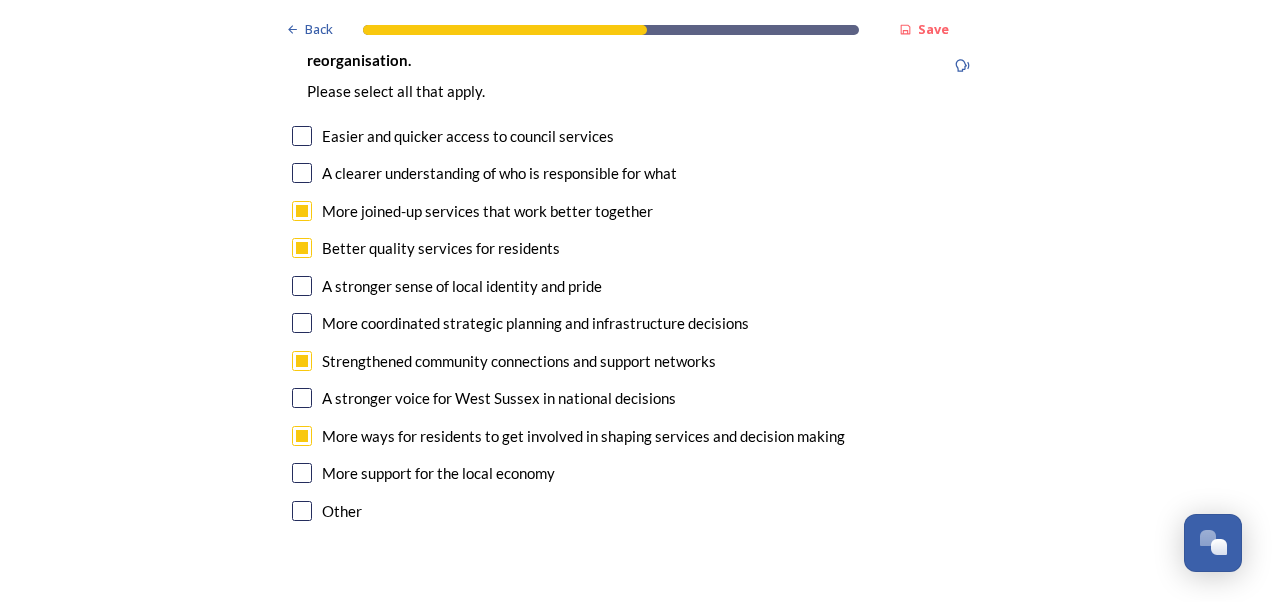 click at bounding box center (302, 473) 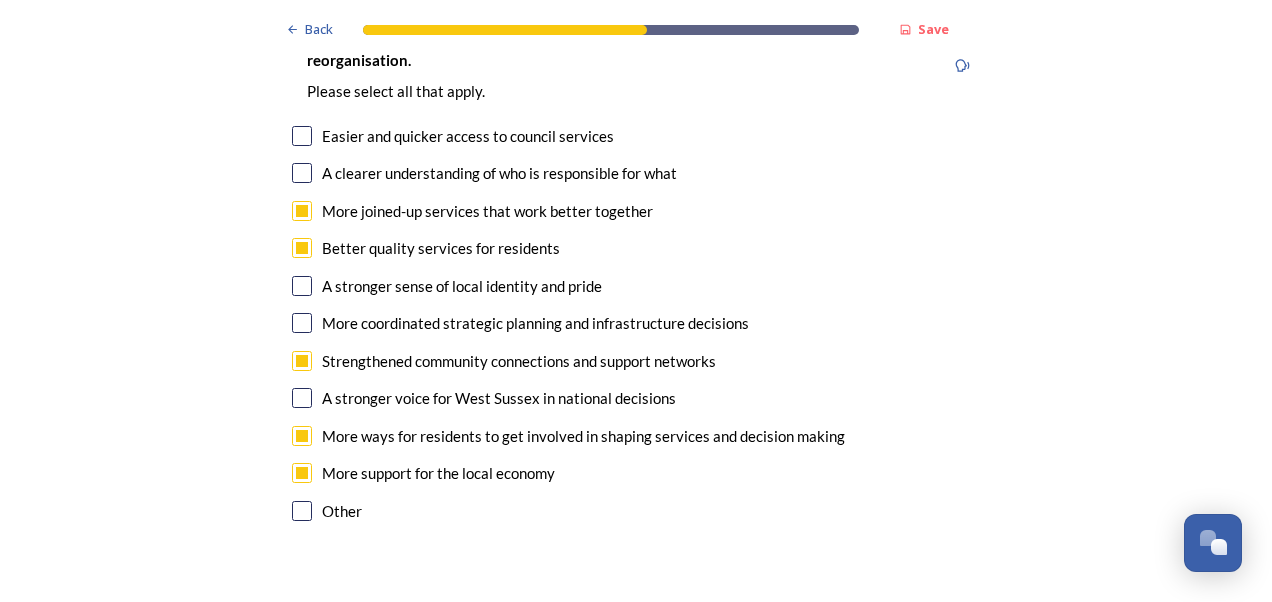 click on "Back Save Prioritising future services As explained on our  Shaping West Sussex hub , Local Government Reorganisation for West Sussex means that the county, district and borough councils will be replaced with one, or more than one, single-tier council (referred to as a unitary council) to deliver all your services.  Options currently being explored within West Sussex are detailed on our  hub , but map visuals can be found below. A single county unitary , bringing the County Council and all seven District and Borough Councils services together to form a new unitary council for West Sussex. Single unitary model (You can enlarge this map by clicking on the square expand icon in the top right of the image) Two unitary option, variation 1  -   one unitary combining Arun, Chichester and Worthing footprints and one unitary combining Adur, Crawley, Horsham, and Mid-Sussex footprints. Two unitary model variation 1 (You can enlarge this map by clicking on the square expand icon in the top right of the image) * Other 5" at bounding box center [636, -109] 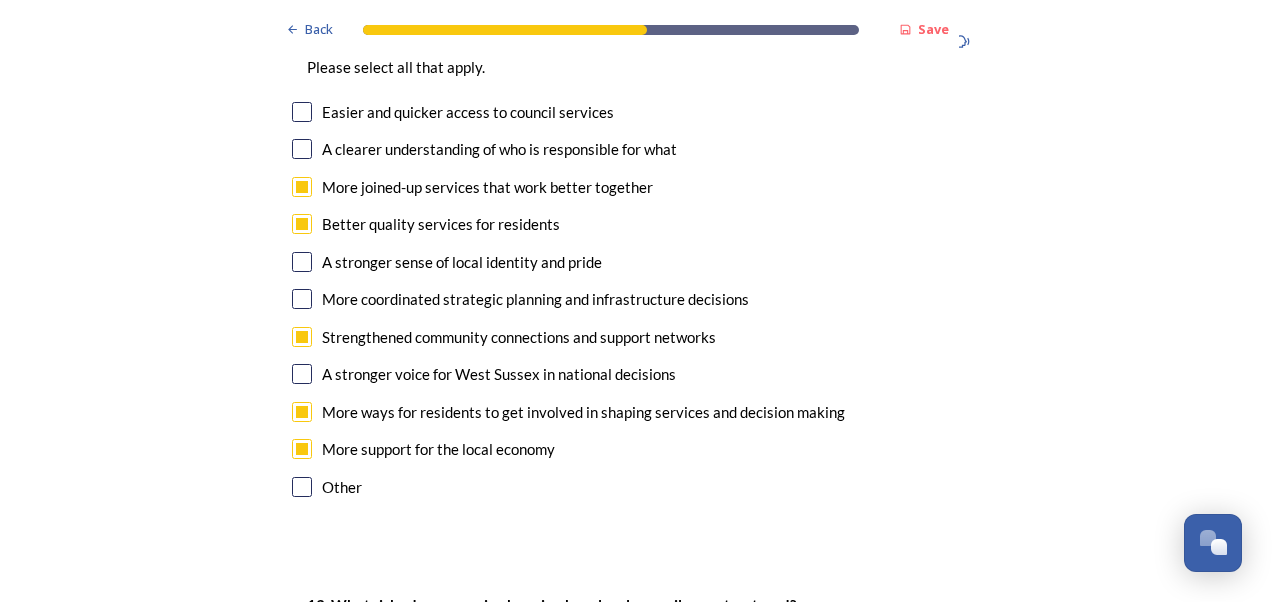 click on "Back Save Prioritising future services As explained on our  Shaping West Sussex hub , Local Government Reorganisation for West Sussex means that the county, district and borough councils will be replaced with one, or more than one, single-tier council (referred to as a unitary council) to deliver all your services.  Options currently being explored within West Sussex are detailed on our  hub , but map visuals can be found below. A single county unitary , bringing the County Council and all seven District and Borough Councils services together to form a new unitary council for West Sussex. Single unitary model (You can enlarge this map by clicking on the square expand icon in the top right of the image) Two unitary option, variation 1  -   one unitary combining Arun, Chichester and Worthing footprints and one unitary combining Adur, Crawley, Horsham, and Mid-Sussex footprints. Two unitary model variation 1 (You can enlarge this map by clicking on the square expand icon in the top right of the image) * Other 5" at bounding box center (636, -133) 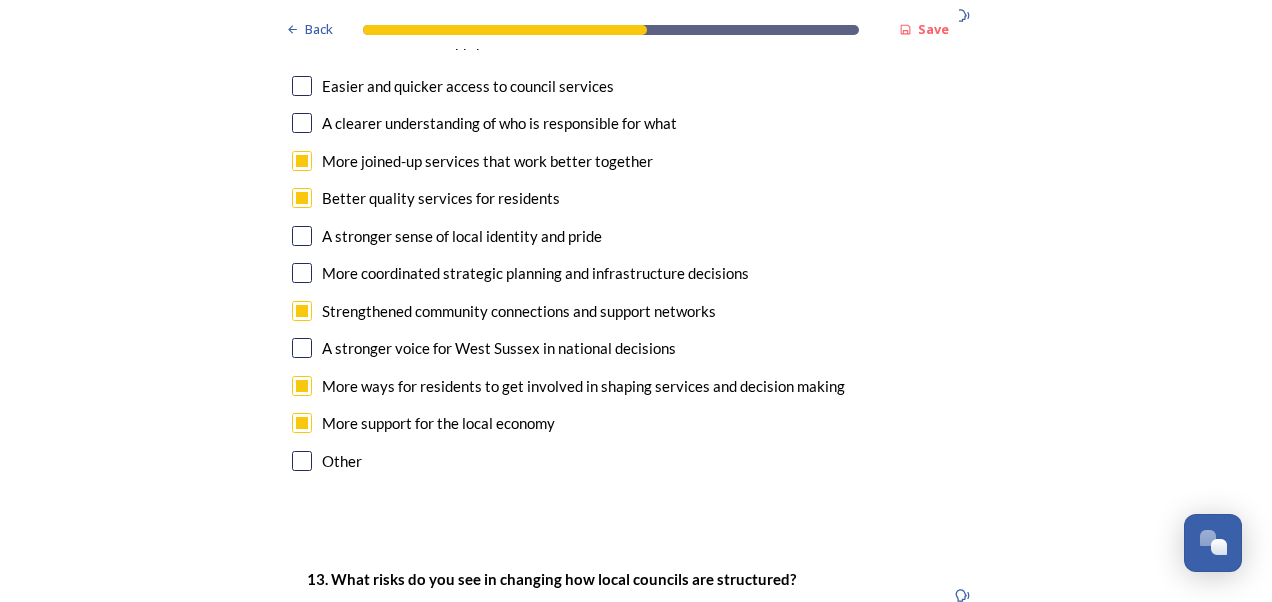 click on "Back Save Prioritising future services As explained on our  Shaping West Sussex hub , Local Government Reorganisation for West Sussex means that the county, district and borough councils will be replaced with one, or more than one, single-tier council (referred to as a unitary council) to deliver all your services.  Options currently being explored within West Sussex are detailed on our  hub , but map visuals can be found below. A single county unitary , bringing the County Council and all seven District and Borough Councils services together to form a new unitary council for West Sussex. Single unitary model (You can enlarge this map by clicking on the square expand icon in the top right of the image) Two unitary option, variation 1  -   one unitary combining Arun, Chichester and Worthing footprints and one unitary combining Adur, Crawley, Horsham, and Mid-Sussex footprints. Two unitary model variation 1 (You can enlarge this map by clicking on the square expand icon in the top right of the image) * Other 5" at bounding box center (636, -159) 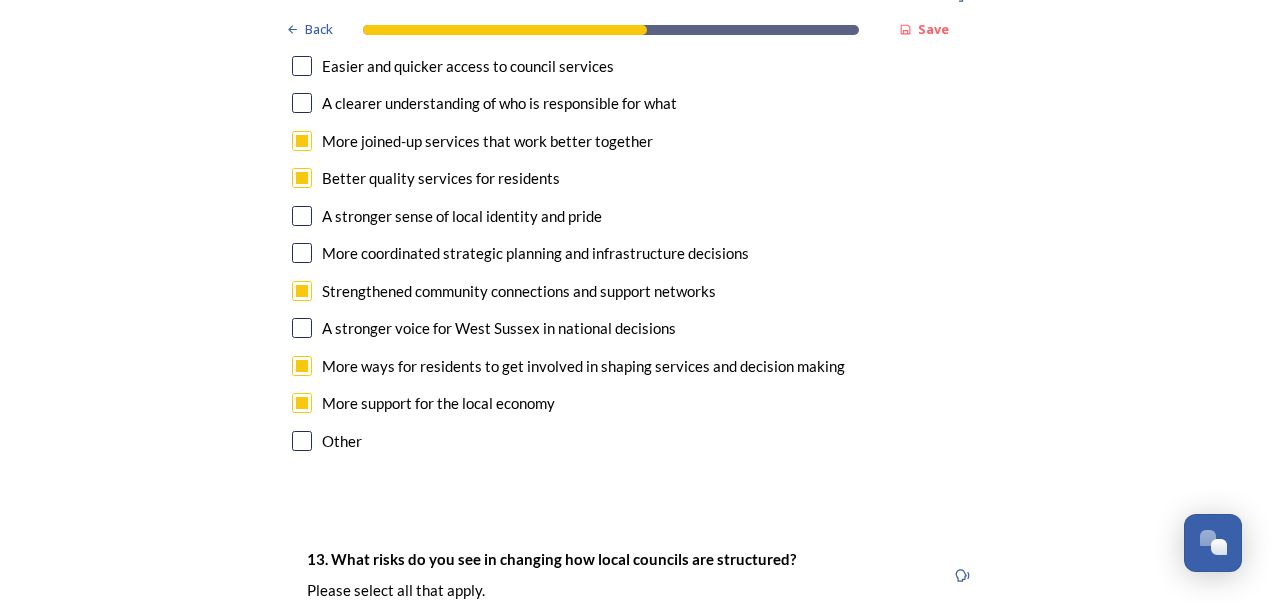 click on "Back Save Prioritising future services As explained on our  Shaping West Sussex hub , Local Government Reorganisation for West Sussex means that the county, district and borough councils will be replaced with one, or more than one, single-tier council (referred to as a unitary council) to deliver all your services.  Options currently being explored within West Sussex are detailed on our  hub , but map visuals can be found below. A single county unitary , bringing the County Council and all seven District and Borough Councils services together to form a new unitary council for West Sussex. Single unitary model (You can enlarge this map by clicking on the square expand icon in the top right of the image) Two unitary option, variation 1  -   one unitary combining Arun, Chichester and Worthing footprints and one unitary combining Adur, Crawley, Horsham, and Mid-Sussex footprints. Two unitary model variation 1 (You can enlarge this map by clicking on the square expand icon in the top right of the image) * Other 5" at bounding box center (636, -179) 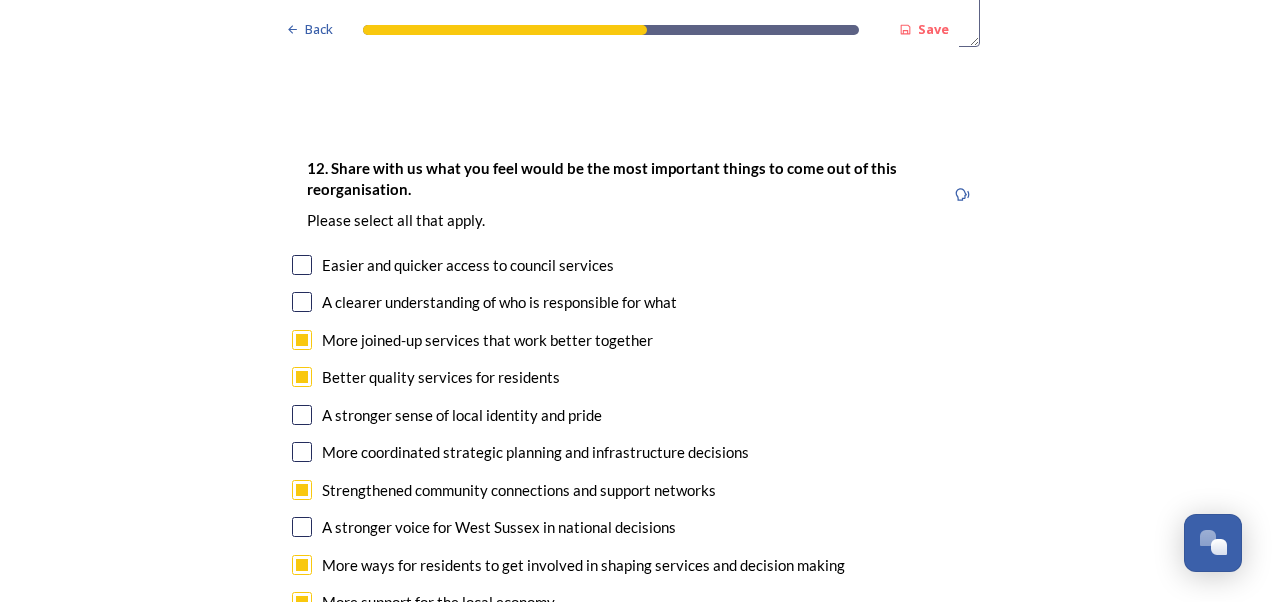 scroll, scrollTop: 3316, scrollLeft: 0, axis: vertical 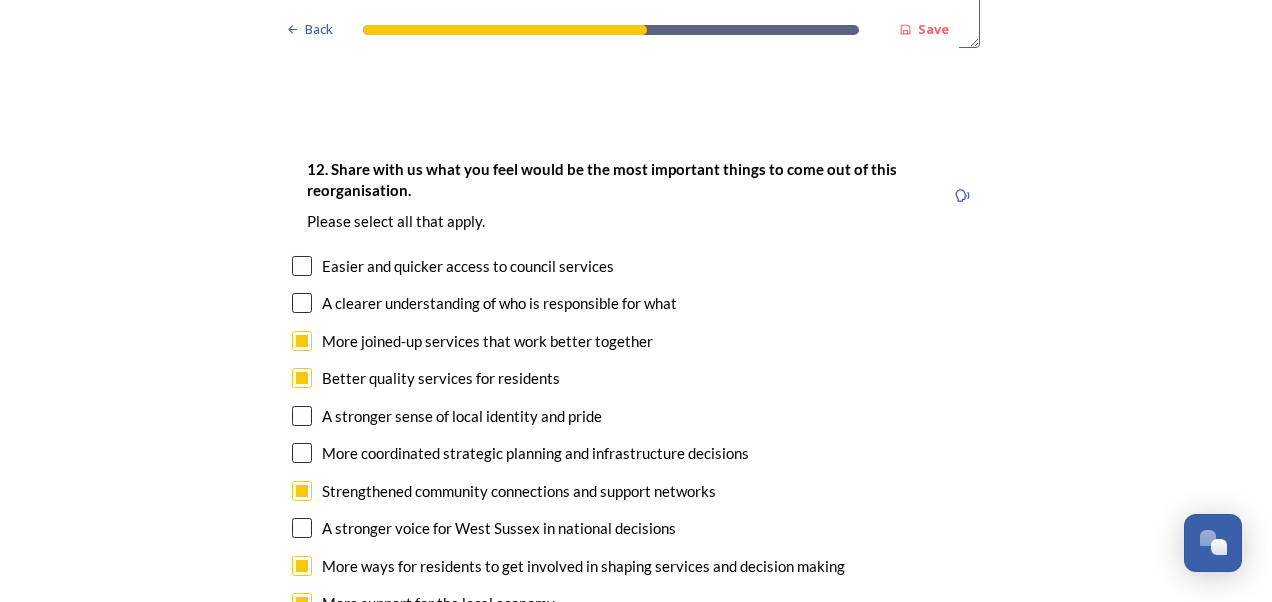 click at bounding box center [302, 453] 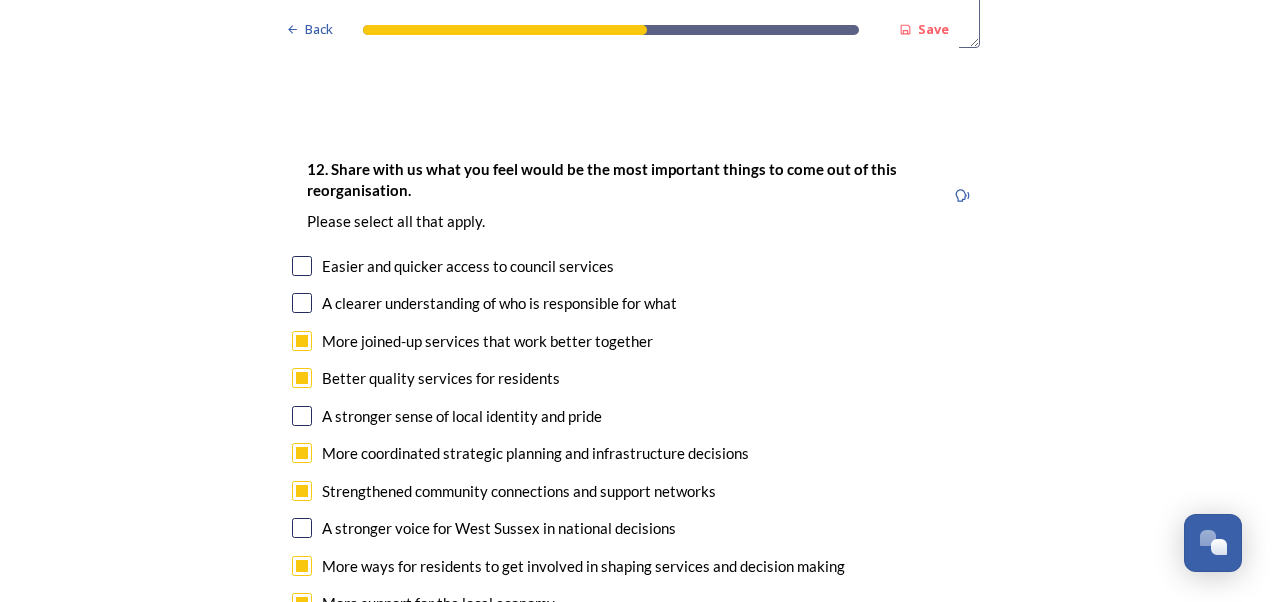 click at bounding box center (302, 528) 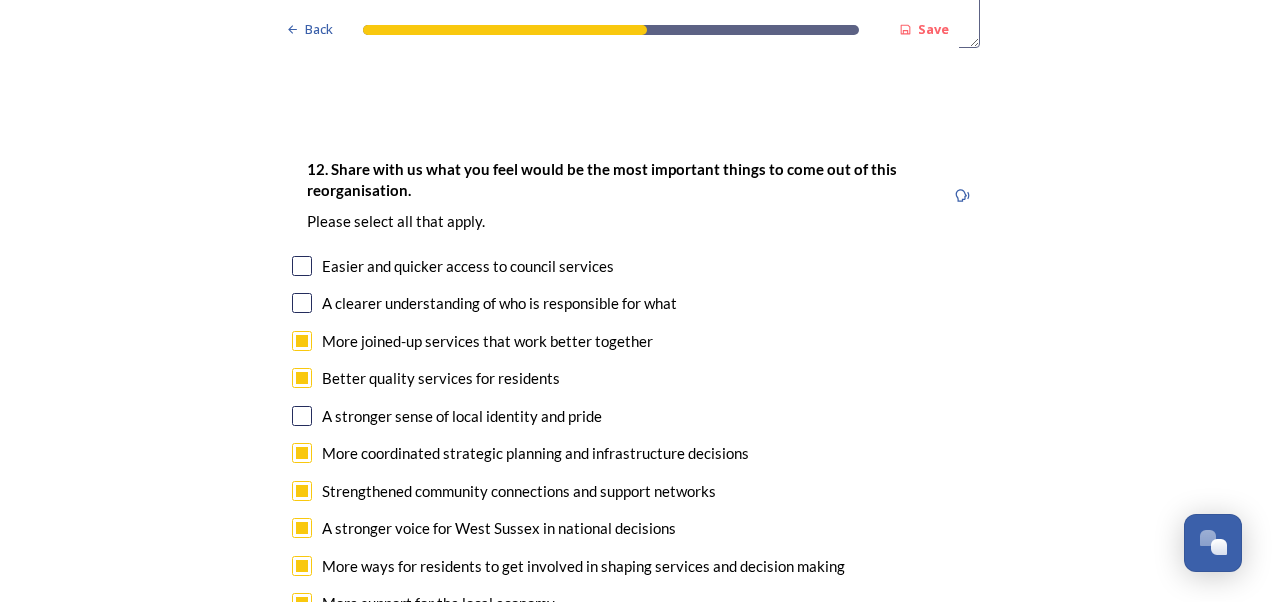 scroll, scrollTop: 3843, scrollLeft: 0, axis: vertical 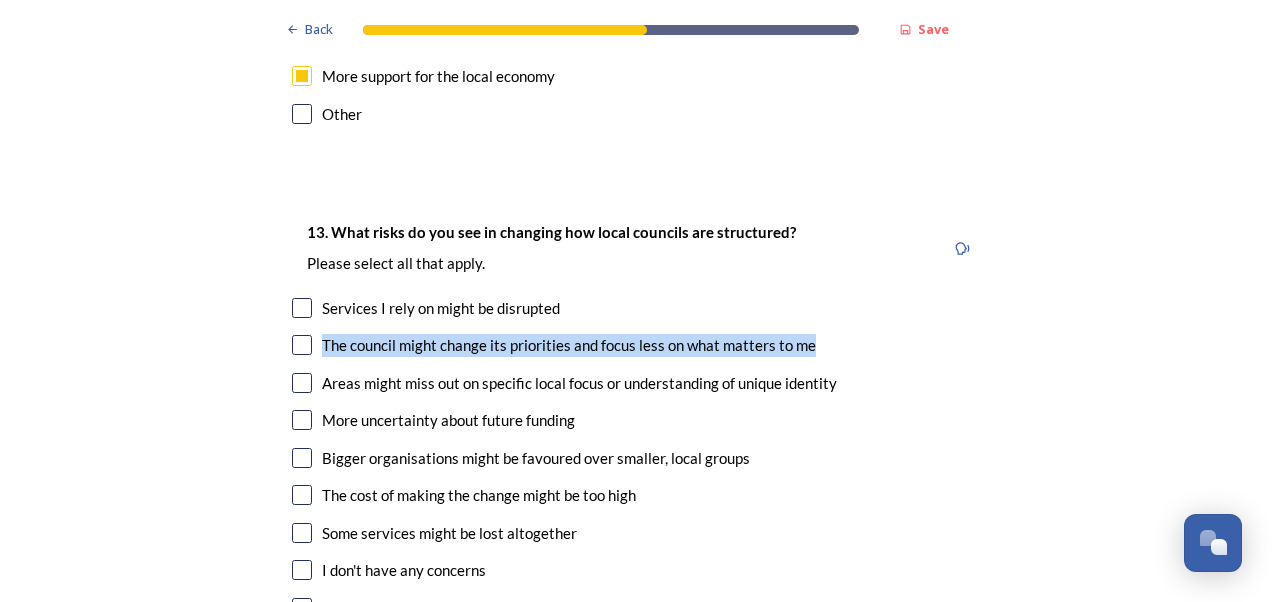click at bounding box center [302, 420] 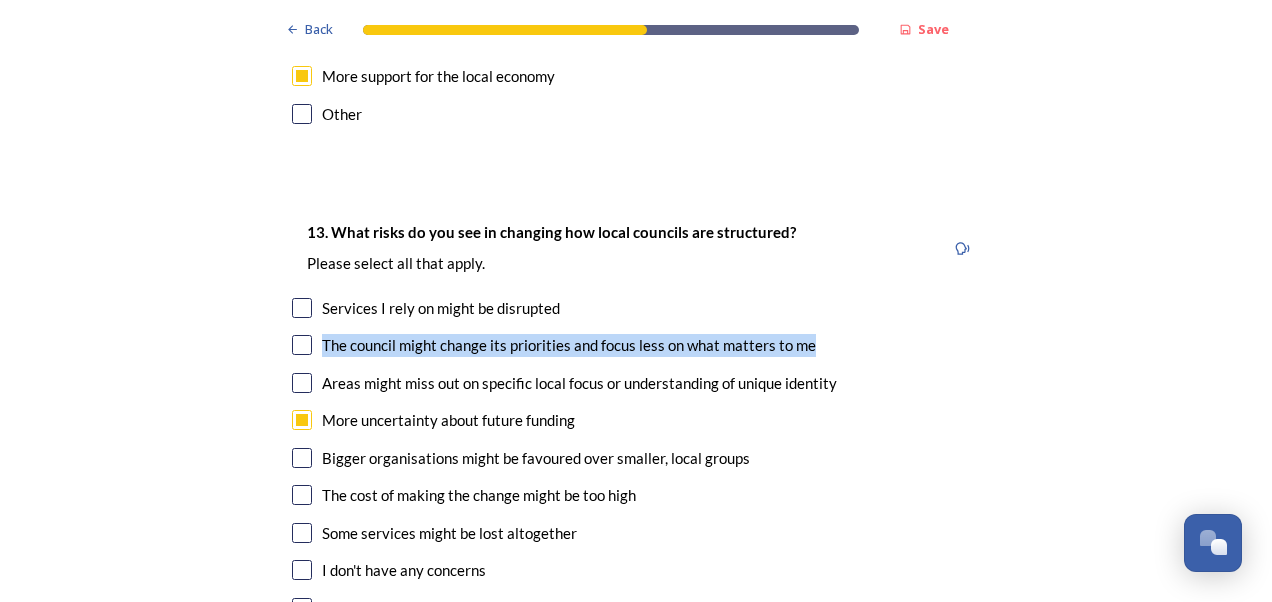 click at bounding box center (302, 458) 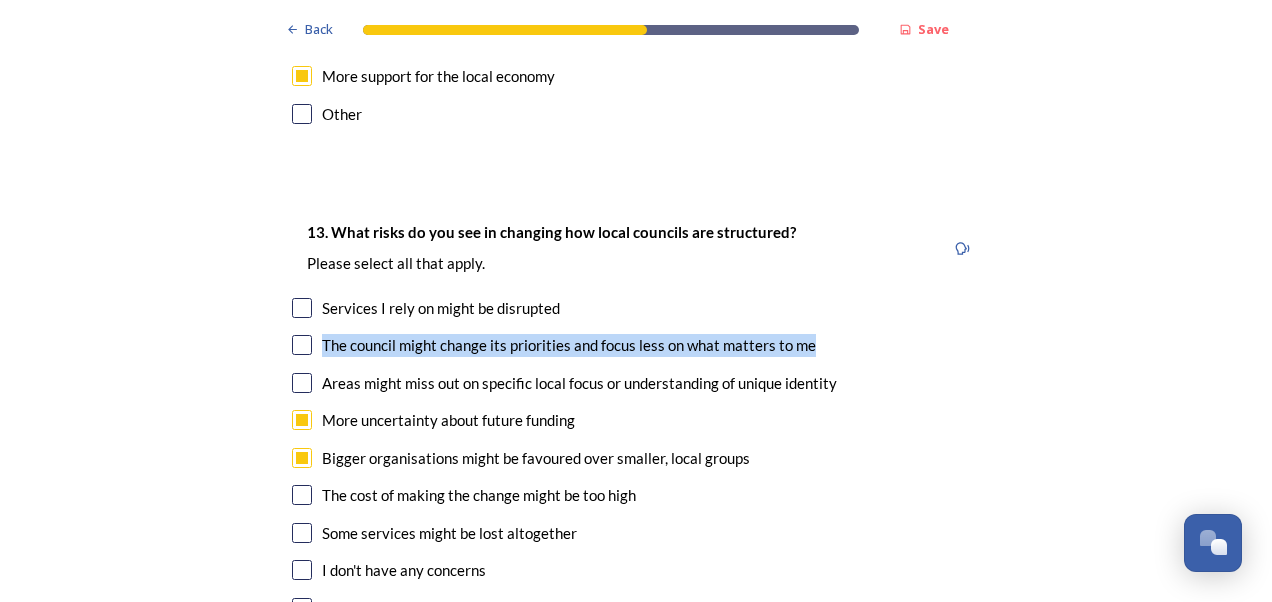 click at bounding box center [302, 495] 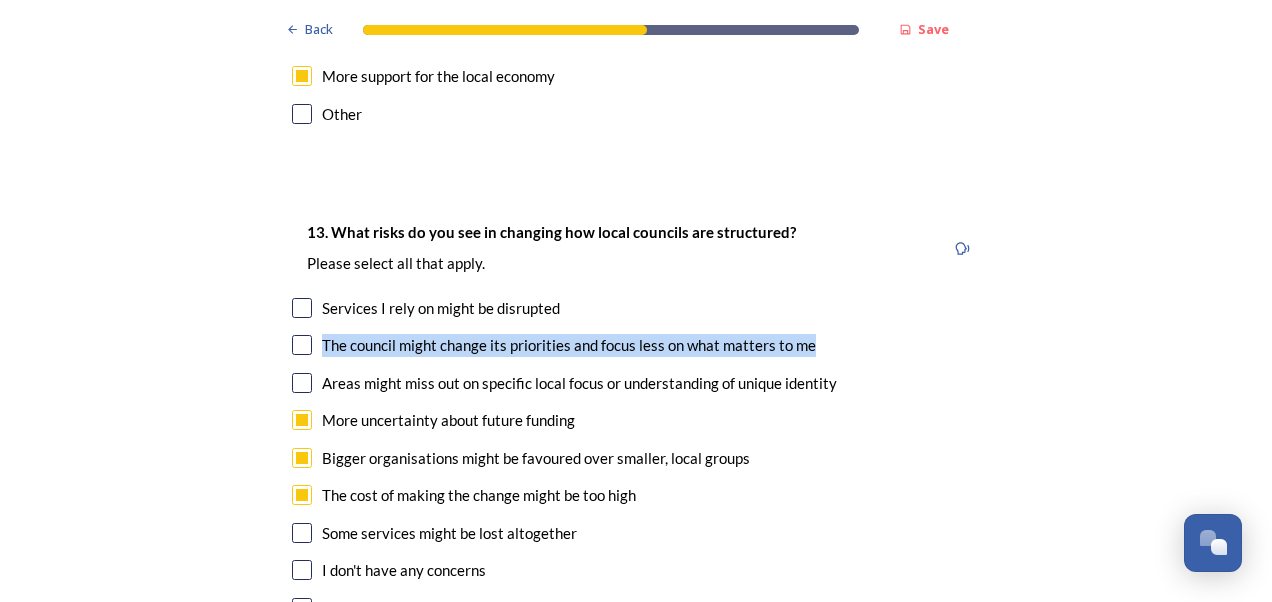 click at bounding box center (302, 533) 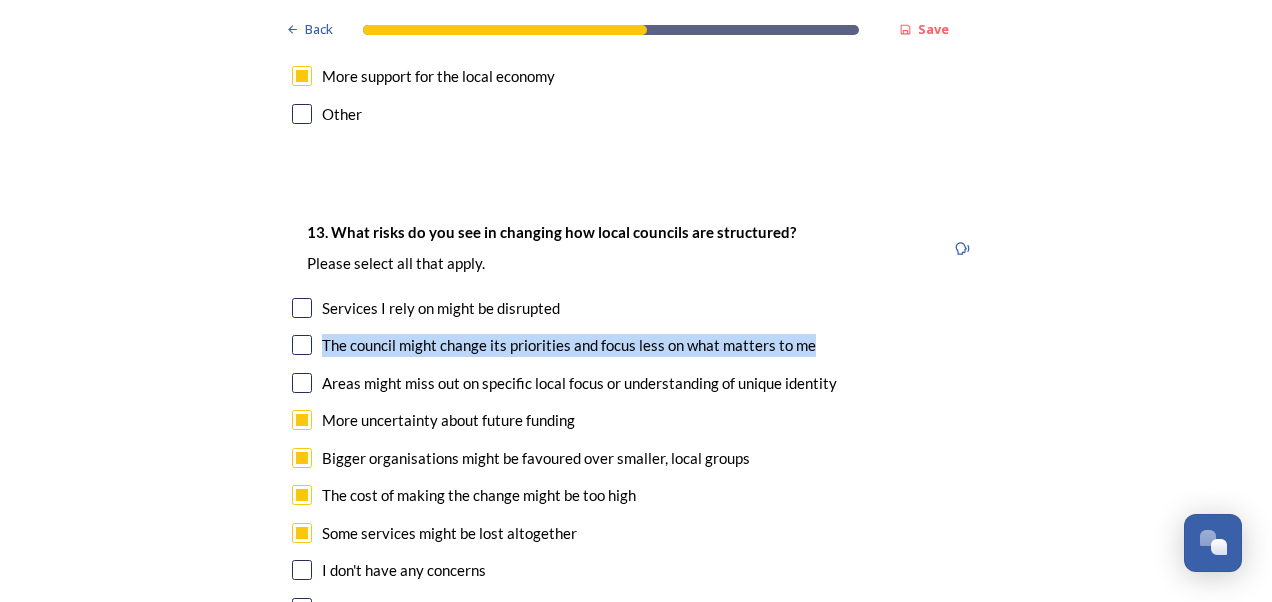 scroll, scrollTop: 4370, scrollLeft: 0, axis: vertical 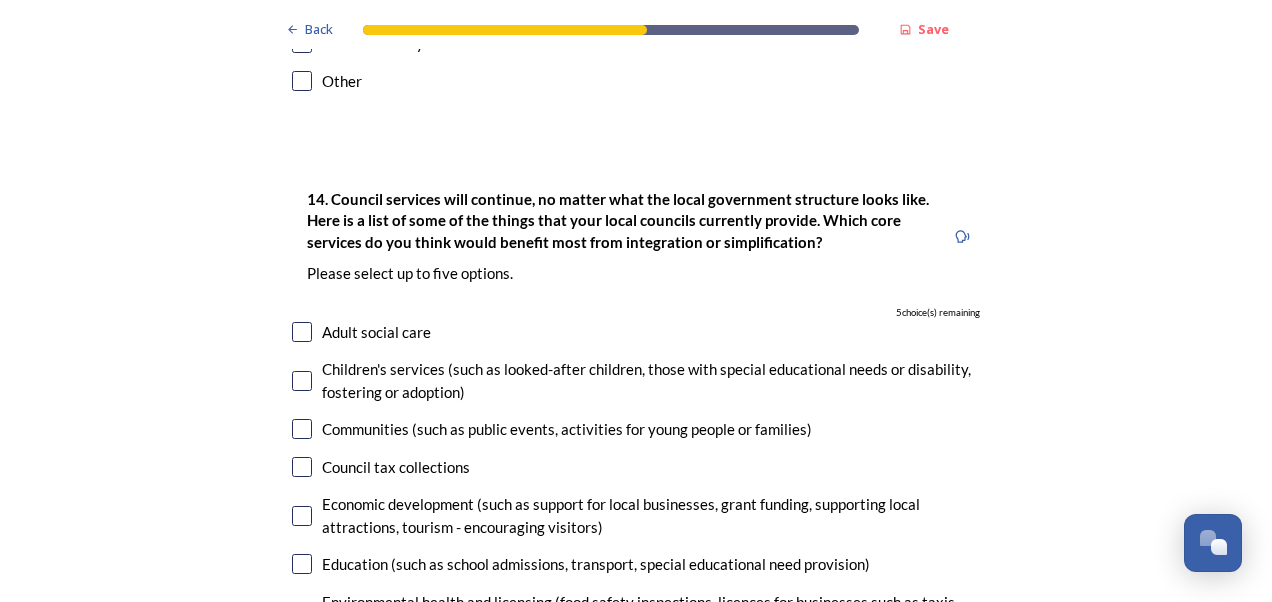 click at bounding box center (302, 564) 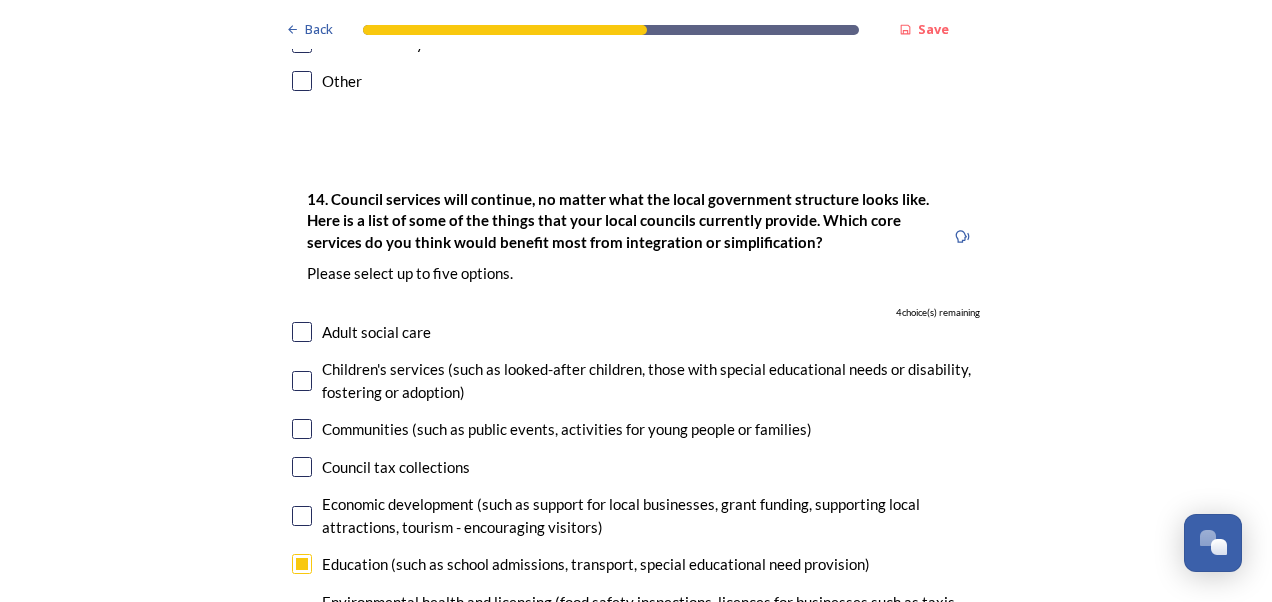 click at bounding box center (302, 516) 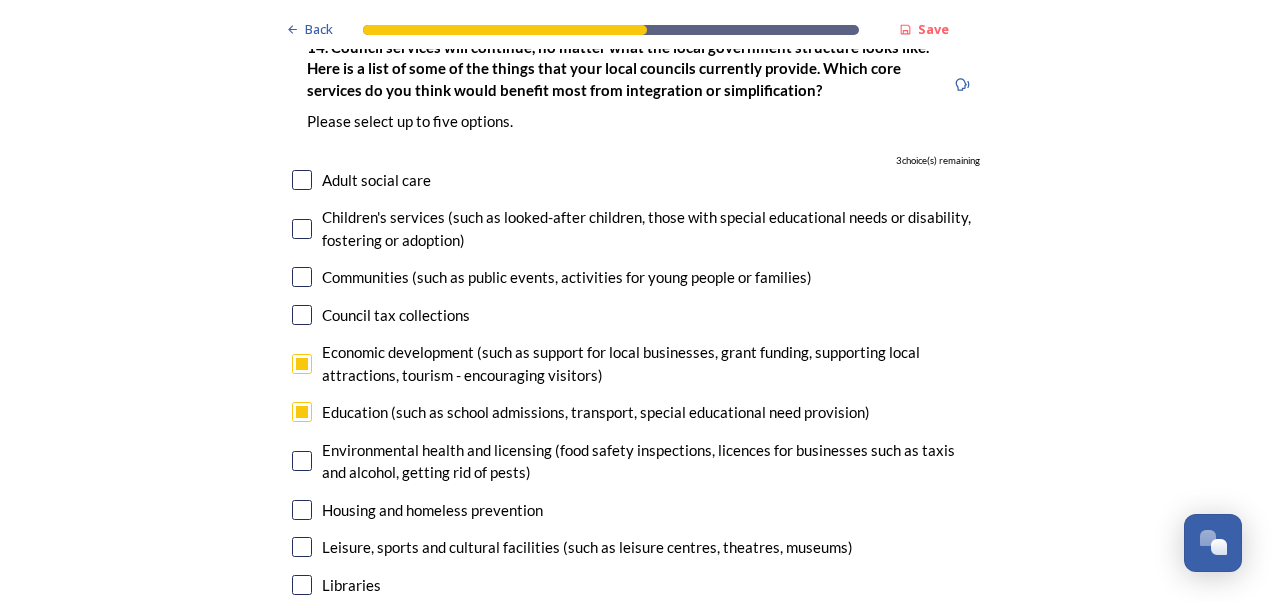 scroll, scrollTop: 4530, scrollLeft: 0, axis: vertical 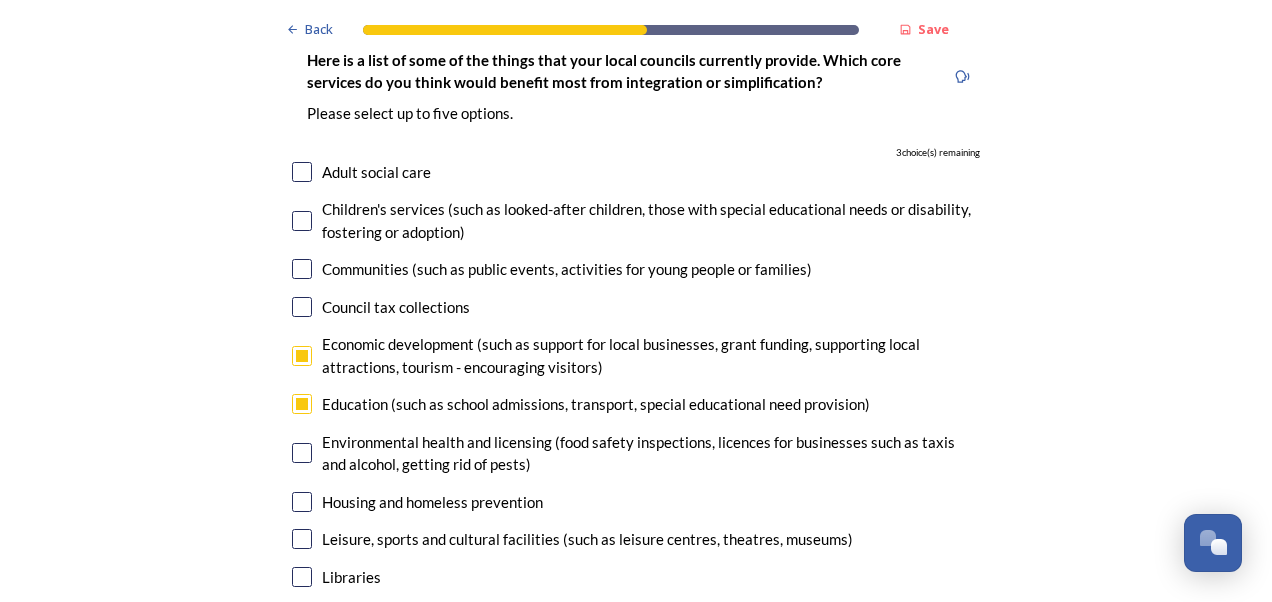 click at bounding box center [302, 307] 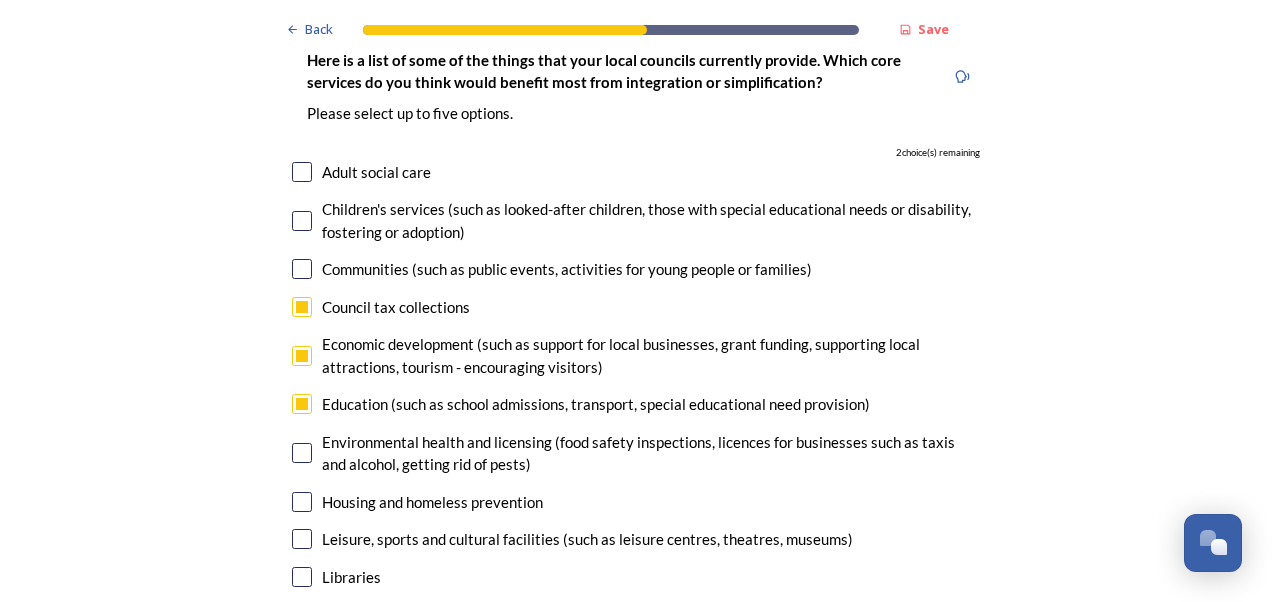 click at bounding box center (302, 269) 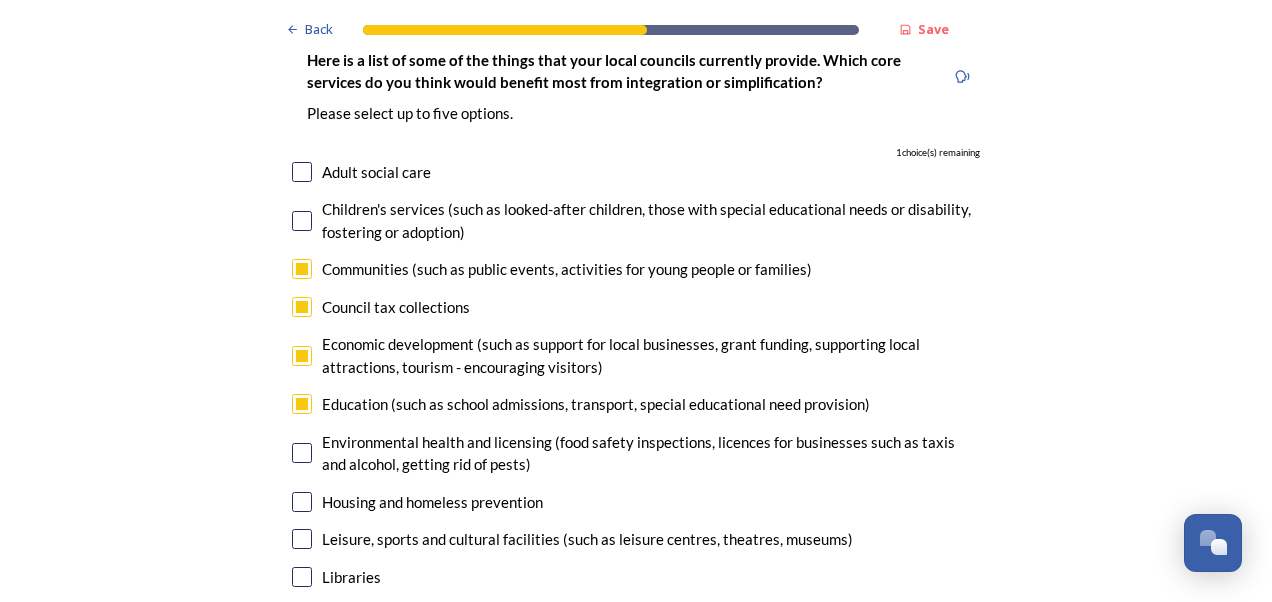 click at bounding box center [302, 269] 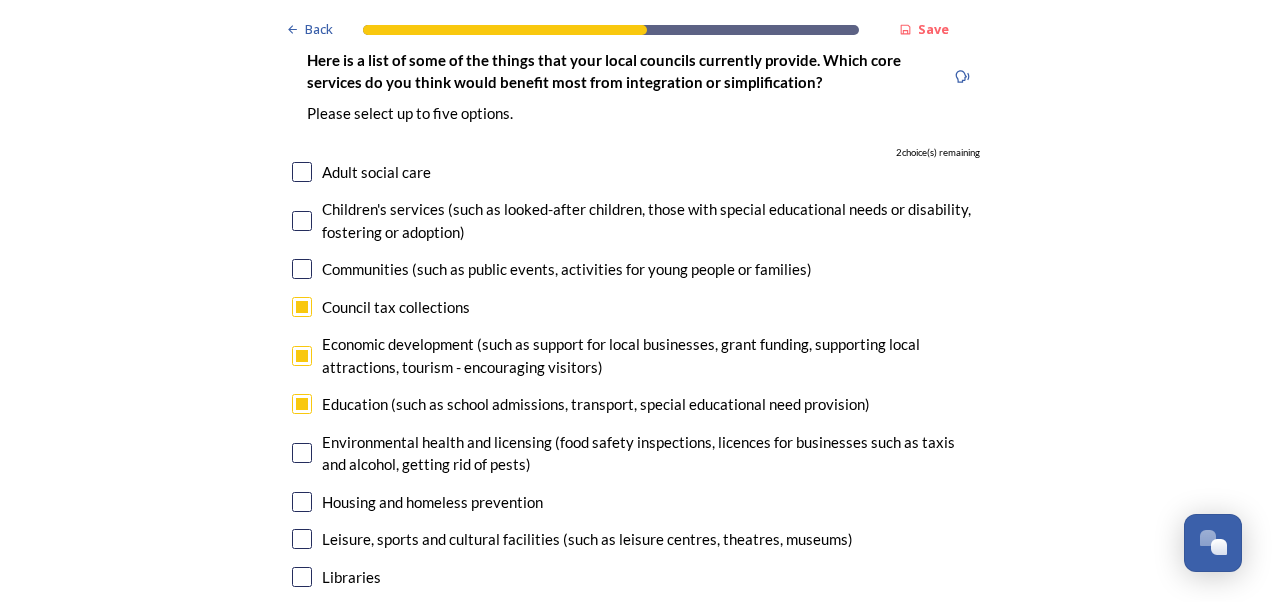 click at bounding box center [302, 221] 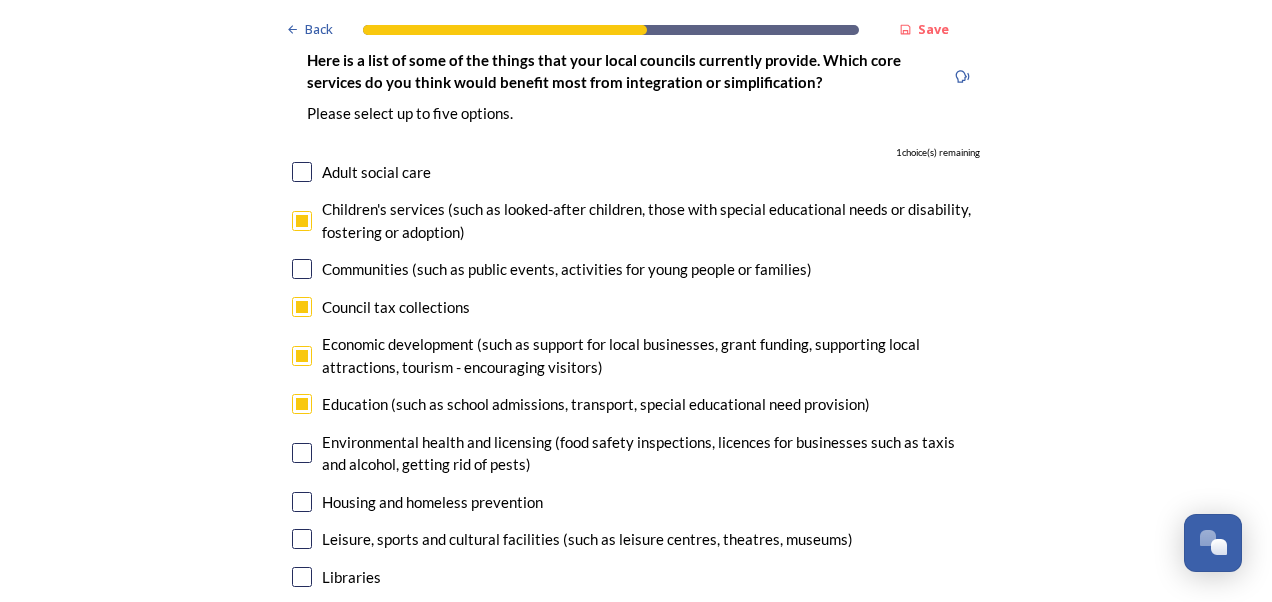 click at bounding box center [302, 172] 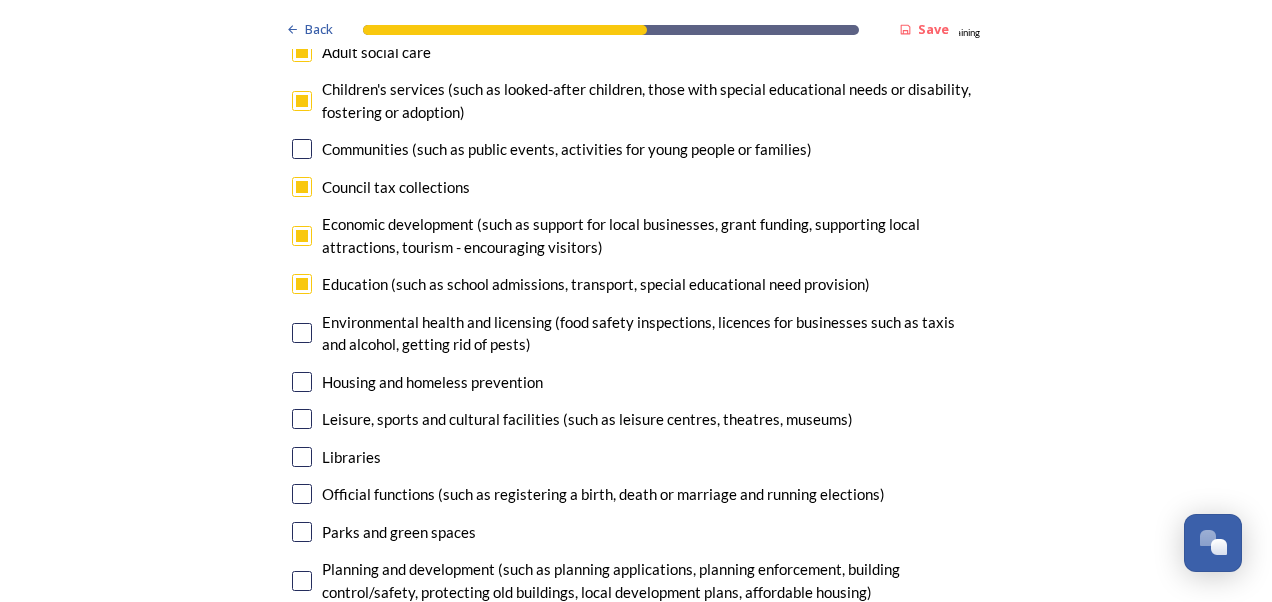scroll, scrollTop: 4123, scrollLeft: 0, axis: vertical 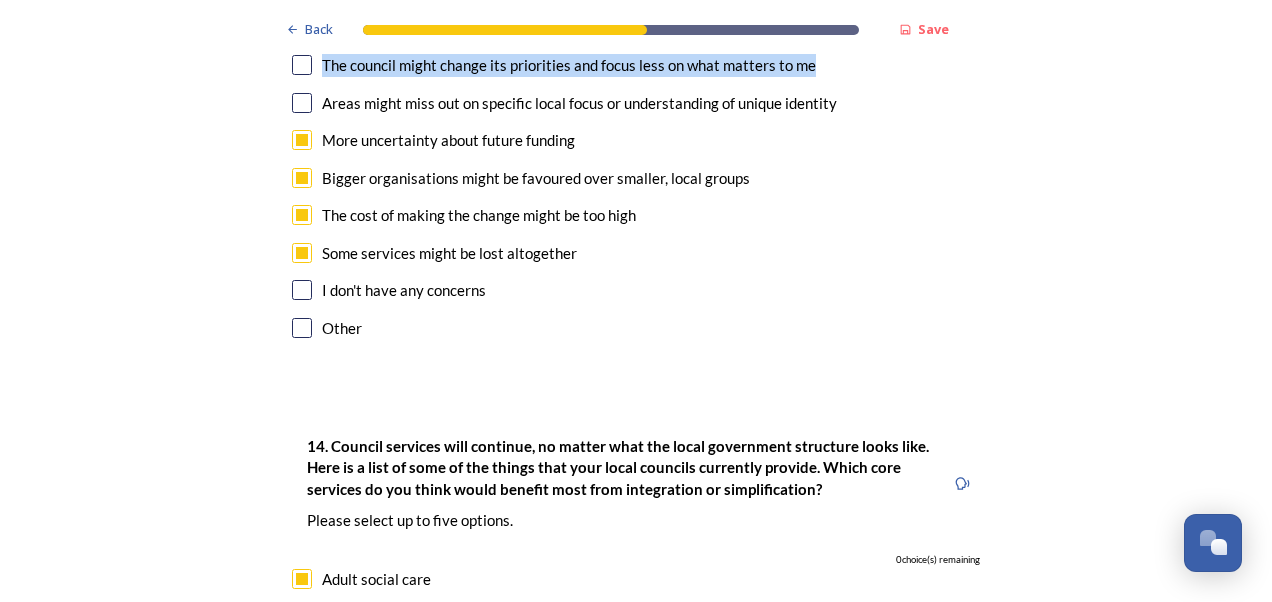 click at bounding box center [302, 628] 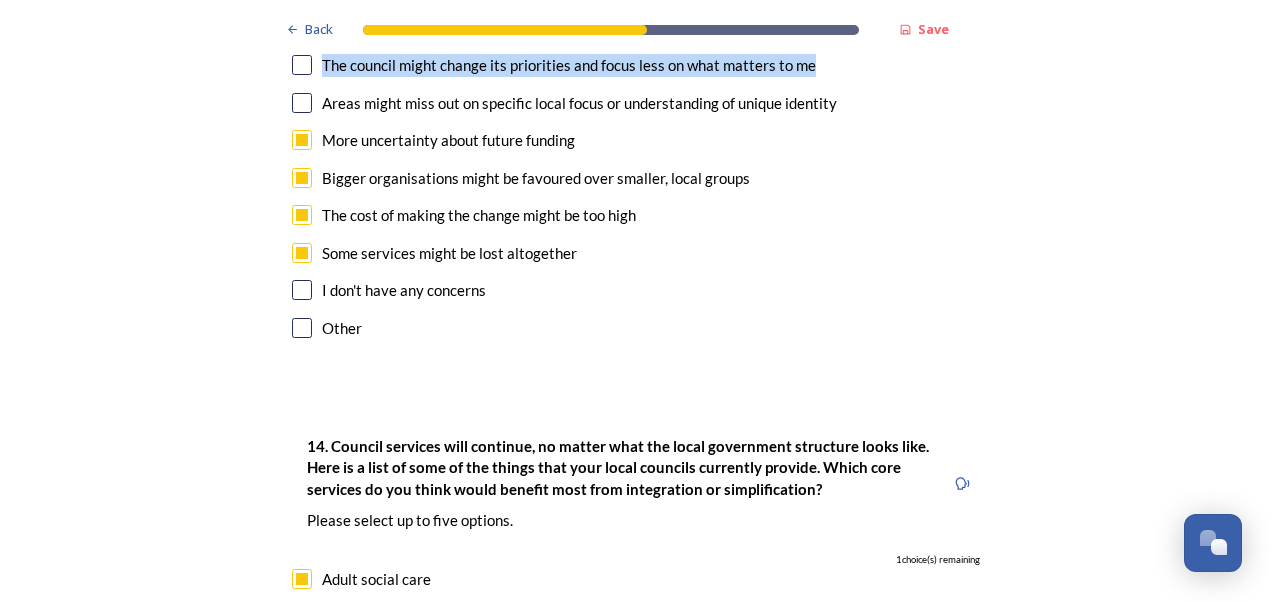 click at bounding box center [302, 579] 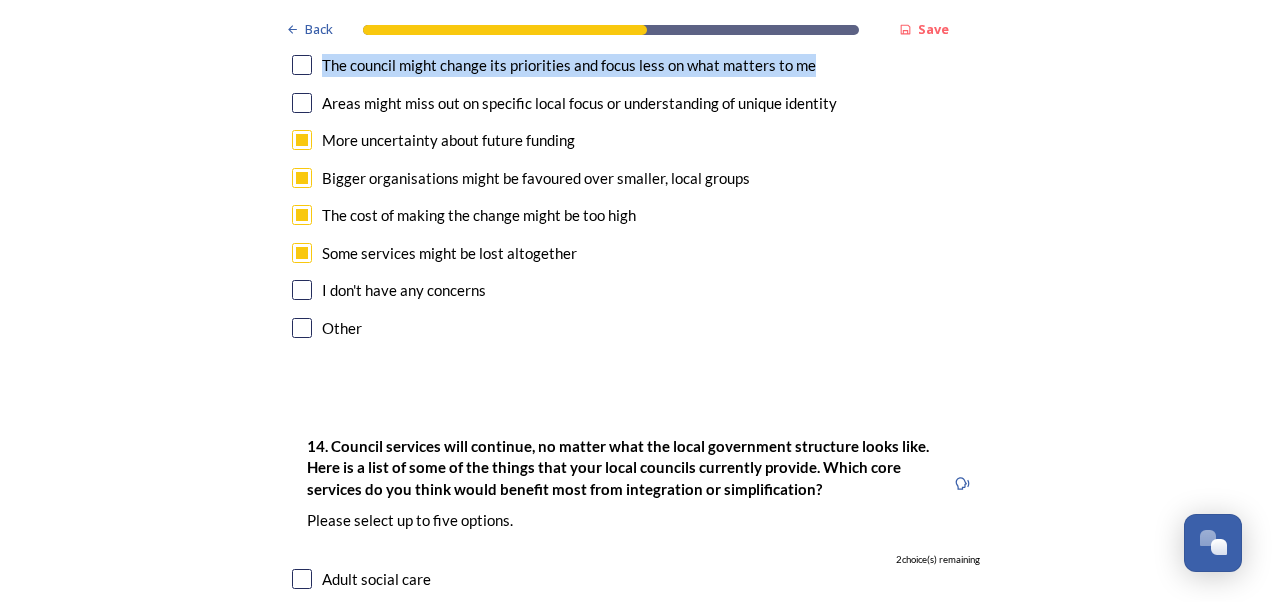 scroll, scrollTop: 4650, scrollLeft: 0, axis: vertical 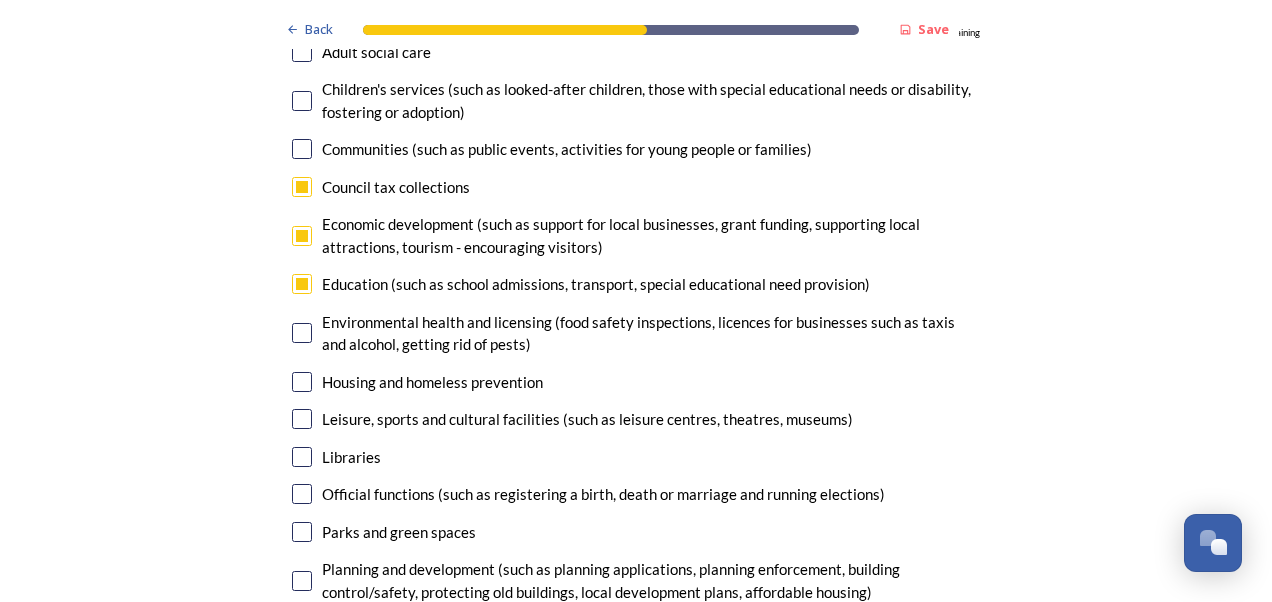 click at bounding box center [302, 581] 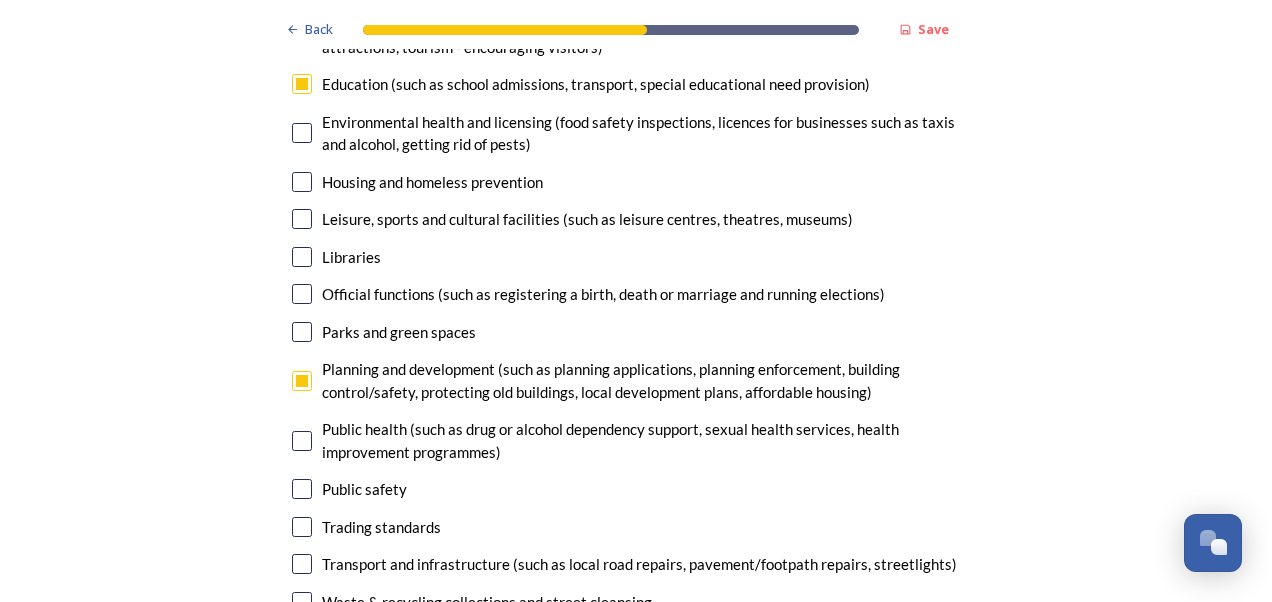 scroll, scrollTop: 4930, scrollLeft: 0, axis: vertical 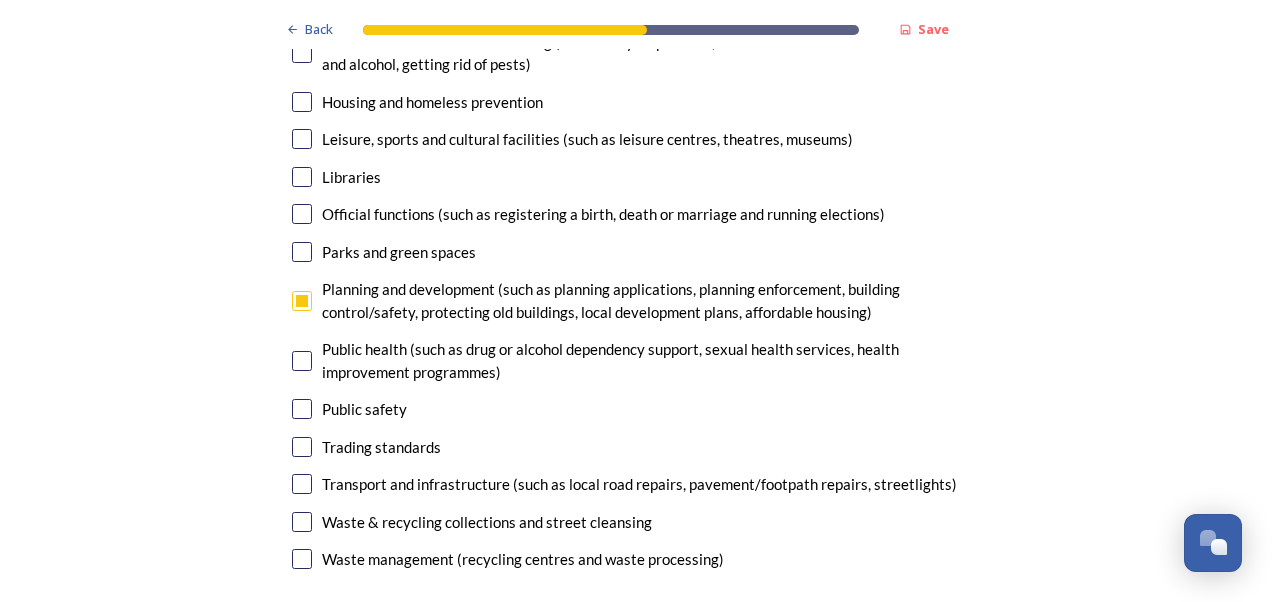 click at bounding box center (302, 484) 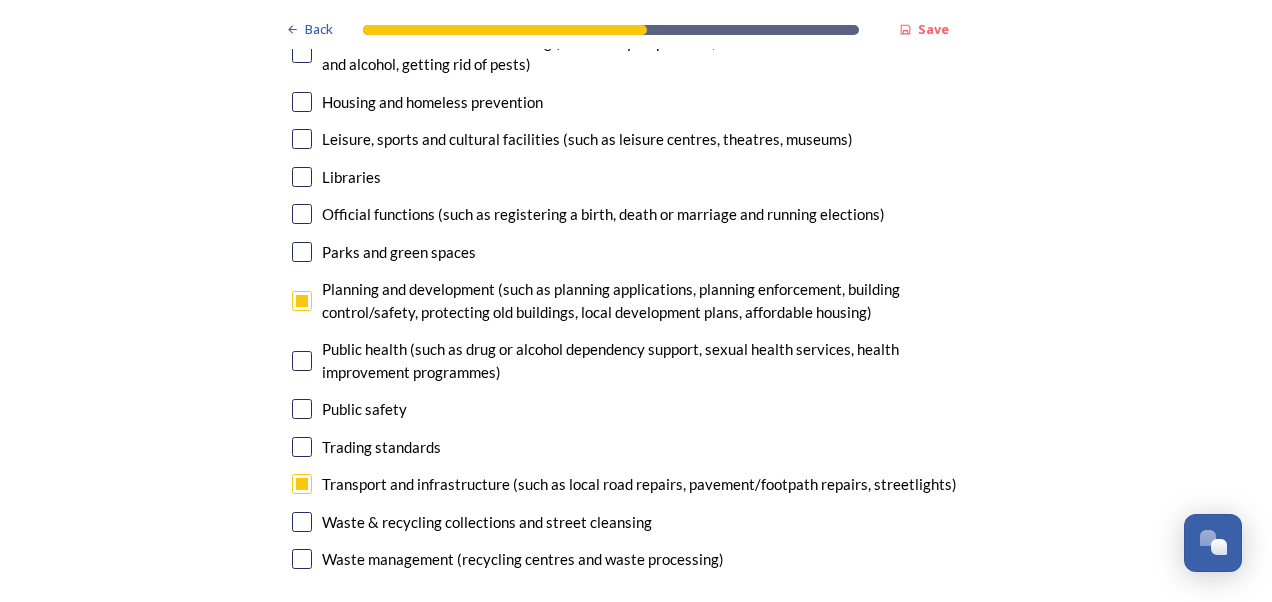 scroll, scrollTop: 5457, scrollLeft: 0, axis: vertical 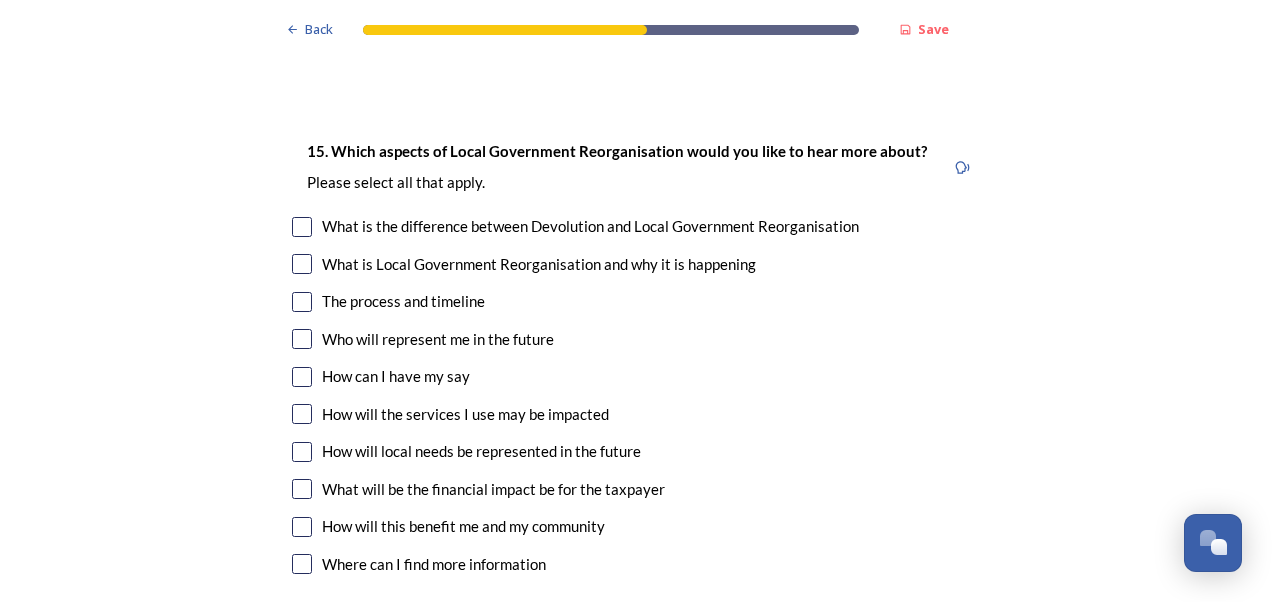 click at bounding box center [302, 302] 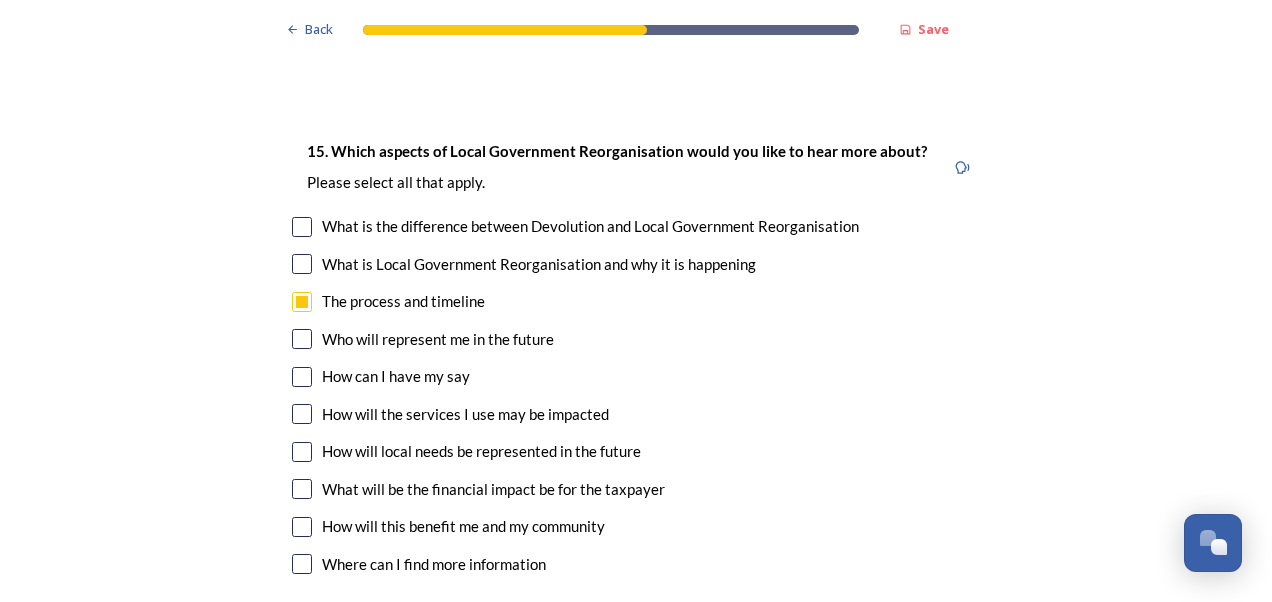 click at bounding box center (302, 339) 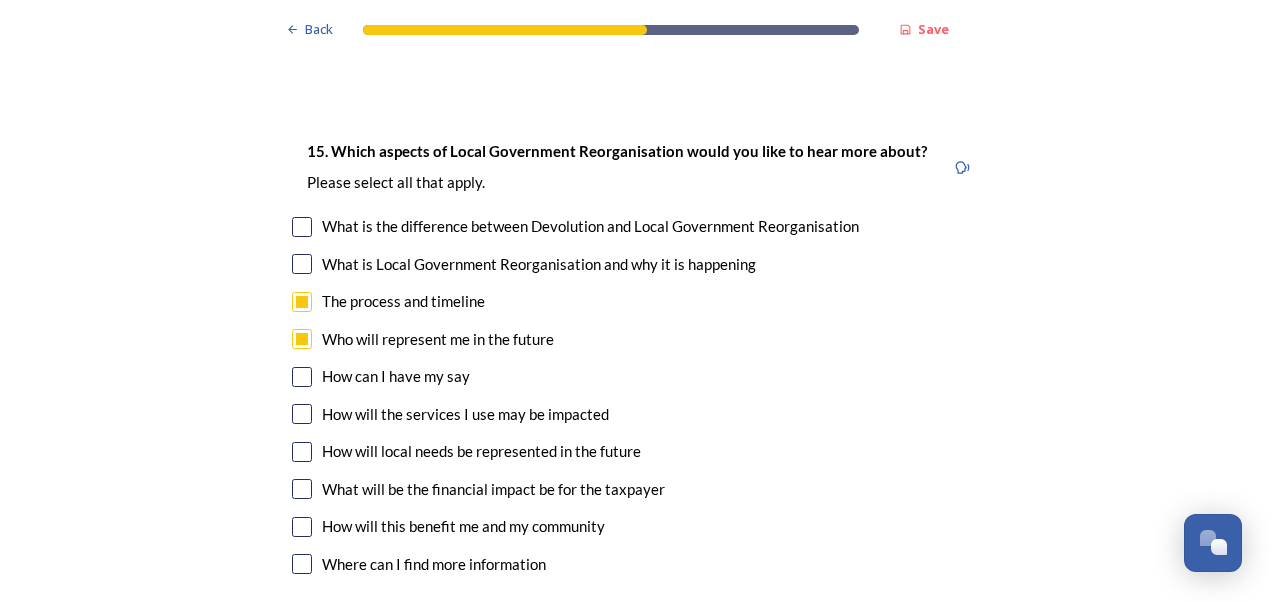click at bounding box center (302, 377) 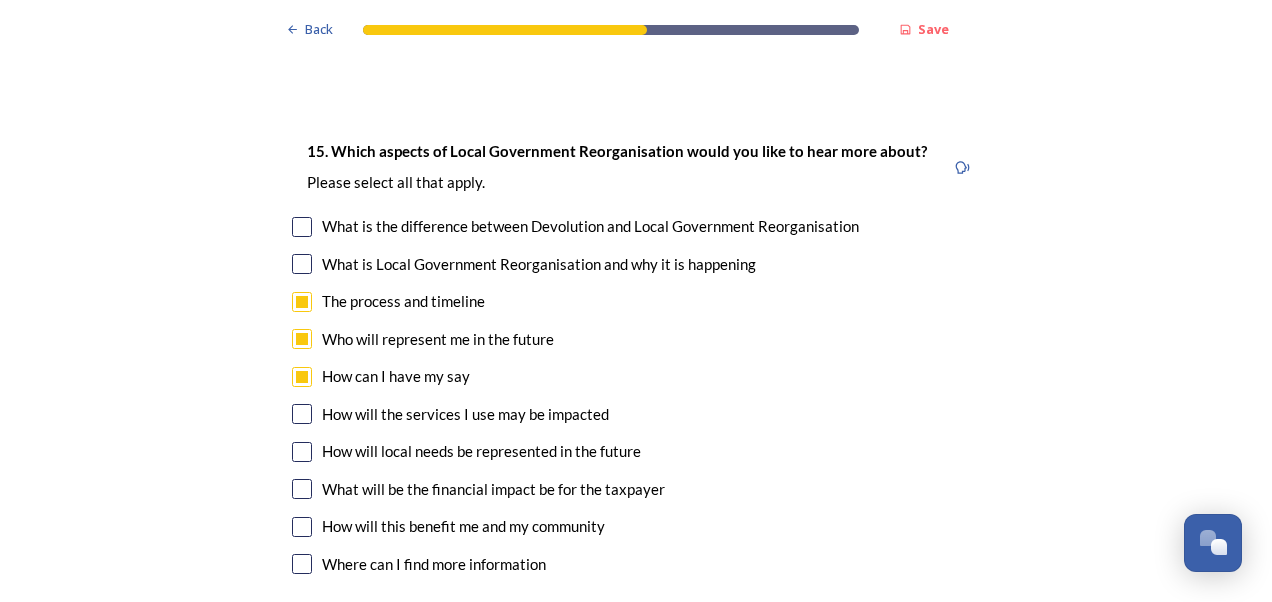 click at bounding box center (302, 414) 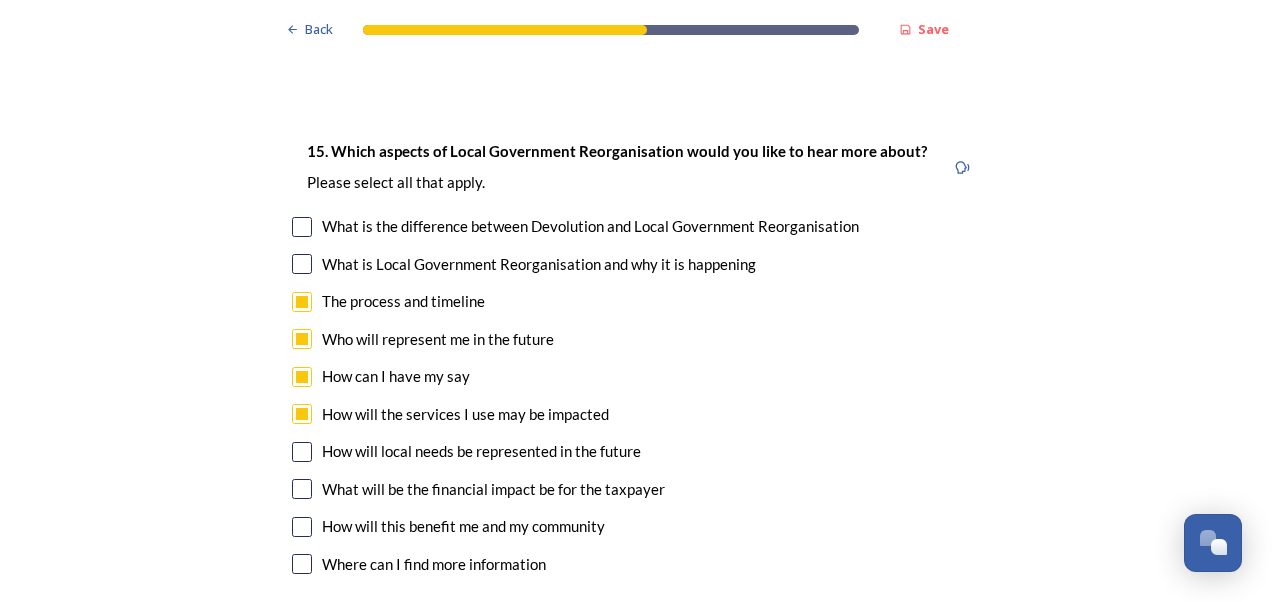 click at bounding box center (302, 452) 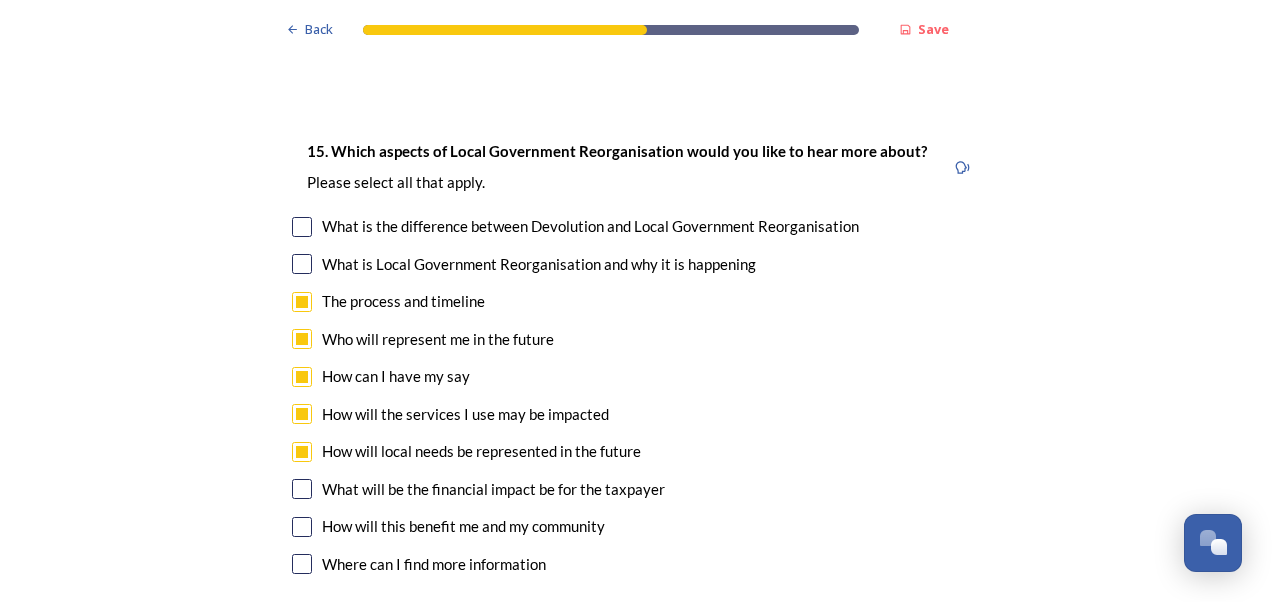 click at bounding box center [302, 527] 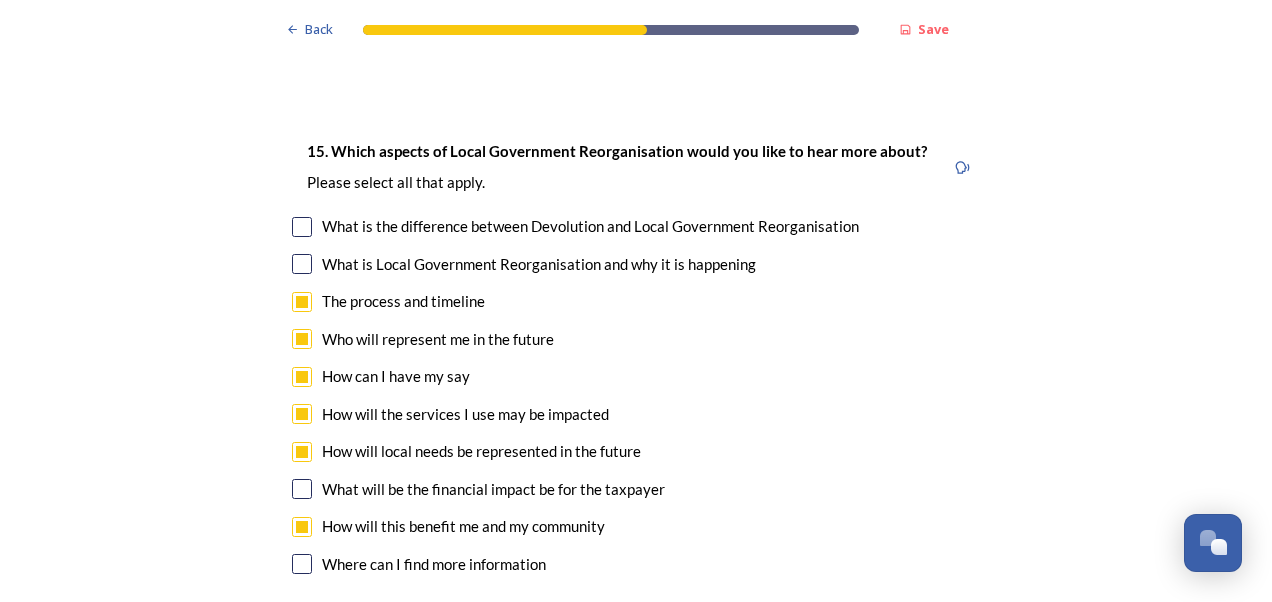 scroll, scrollTop: 5984, scrollLeft: 0, axis: vertical 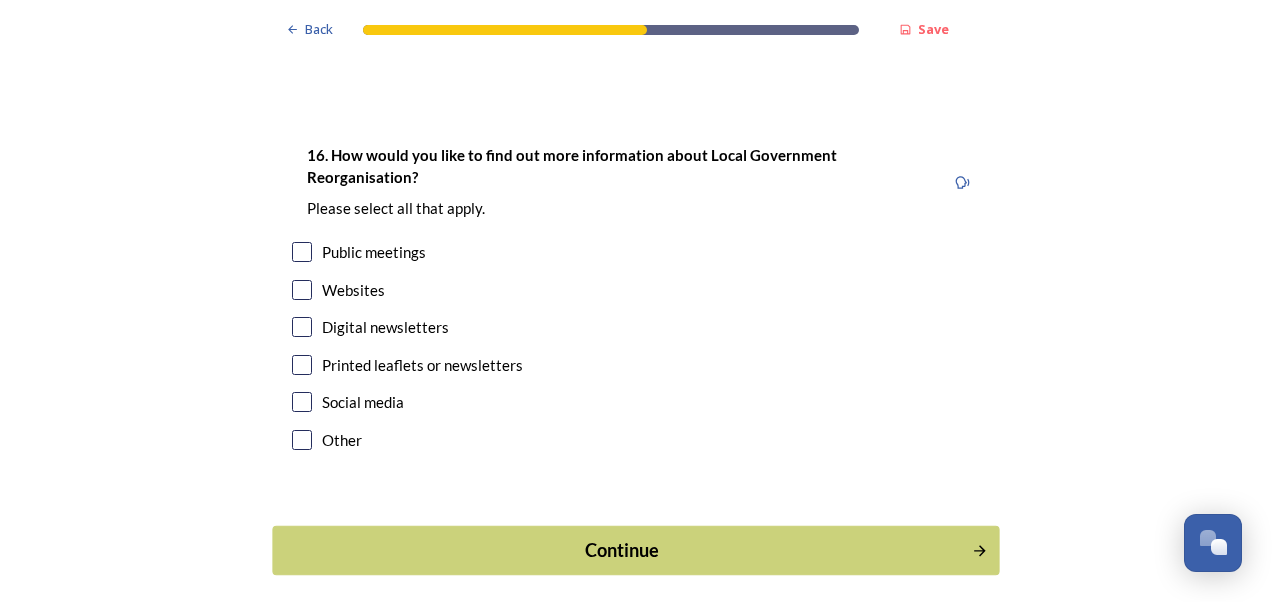 click on "Continue" at bounding box center [622, 550] 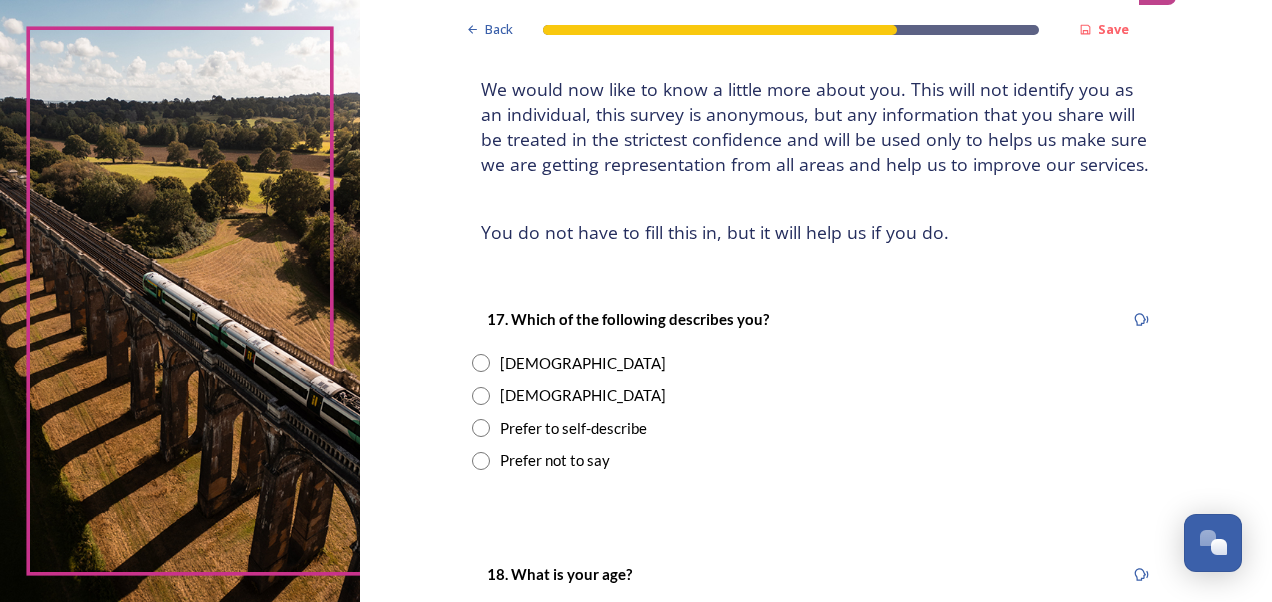 scroll, scrollTop: 160, scrollLeft: 0, axis: vertical 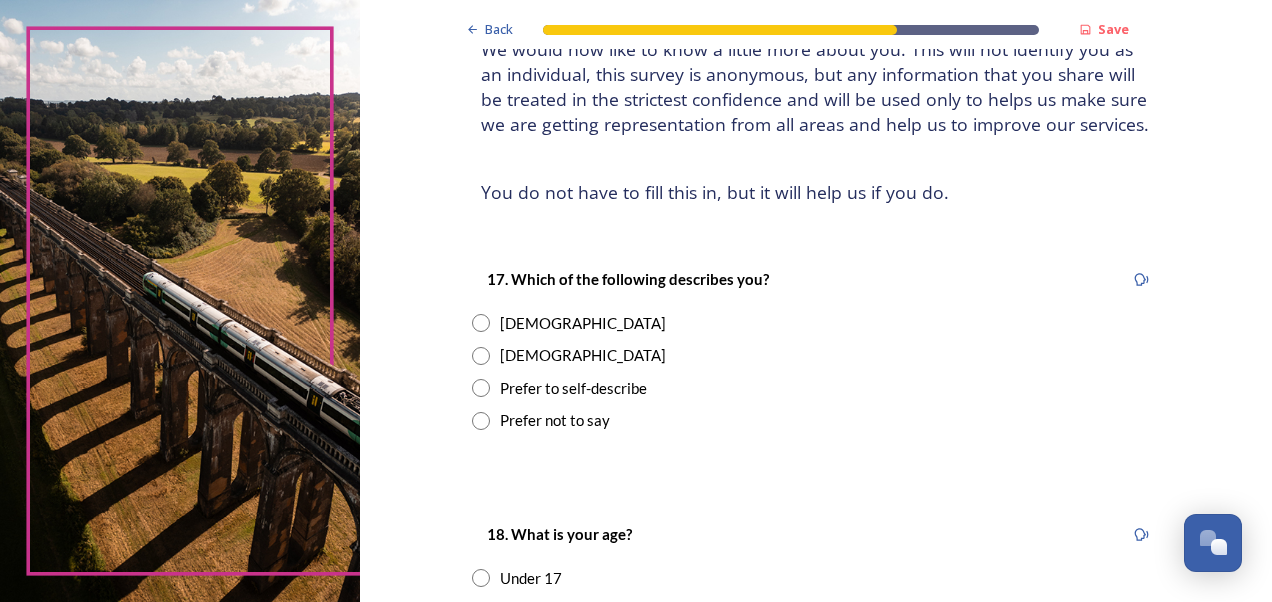 click at bounding box center [481, 323] 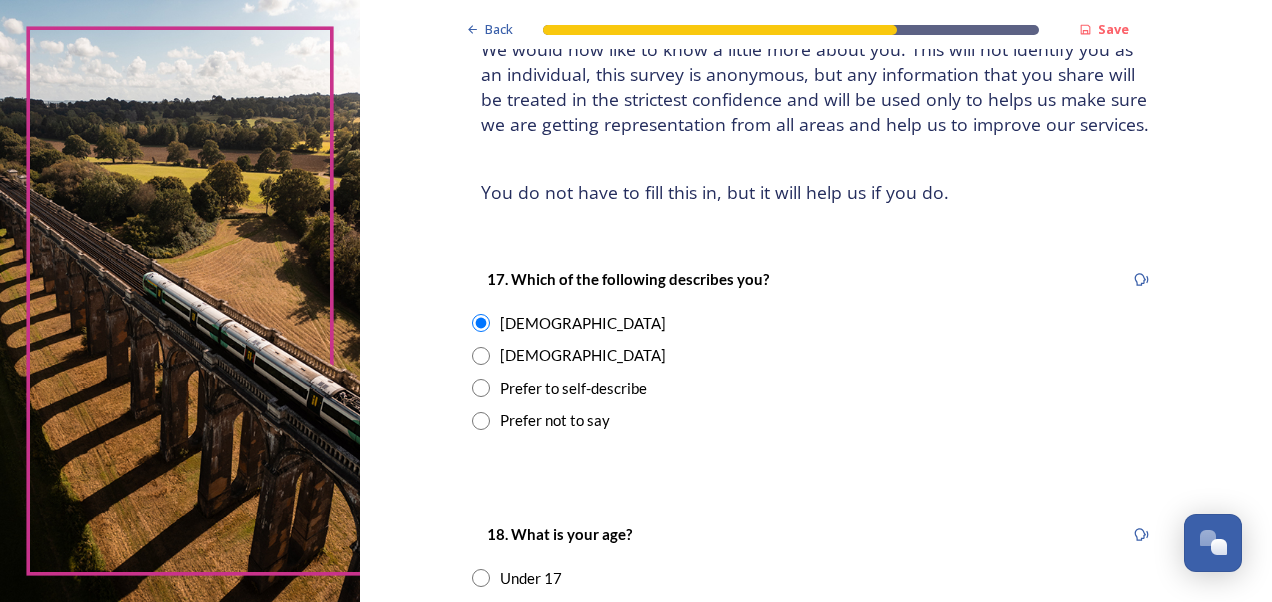 scroll, scrollTop: 686, scrollLeft: 0, axis: vertical 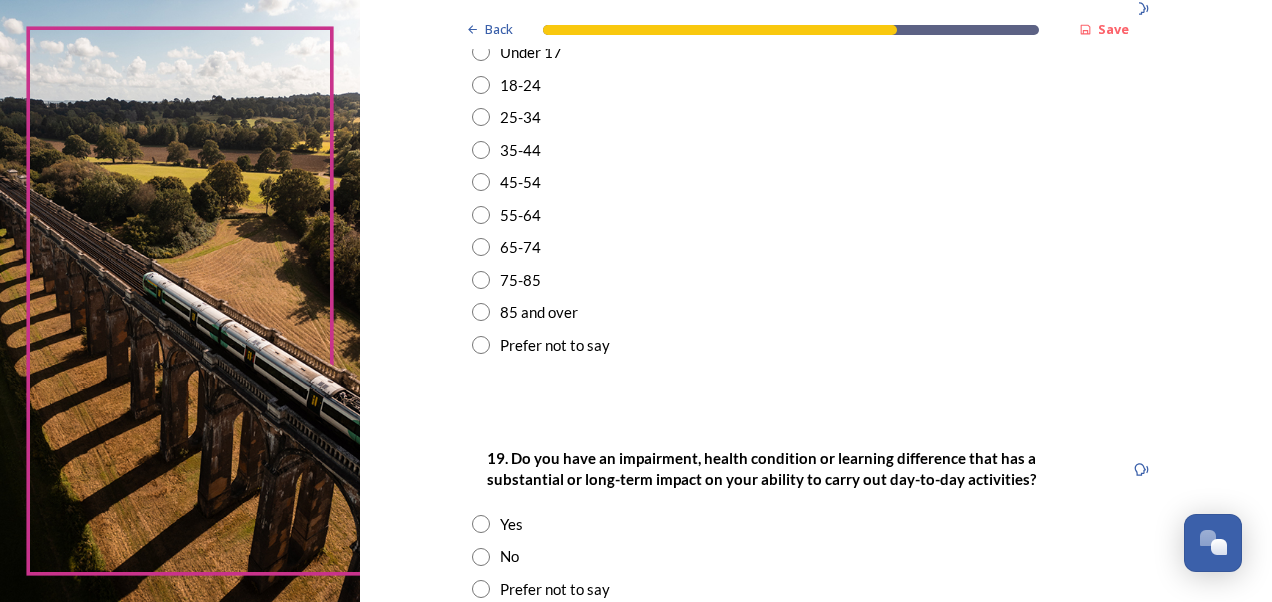 click at bounding box center (481, 182) 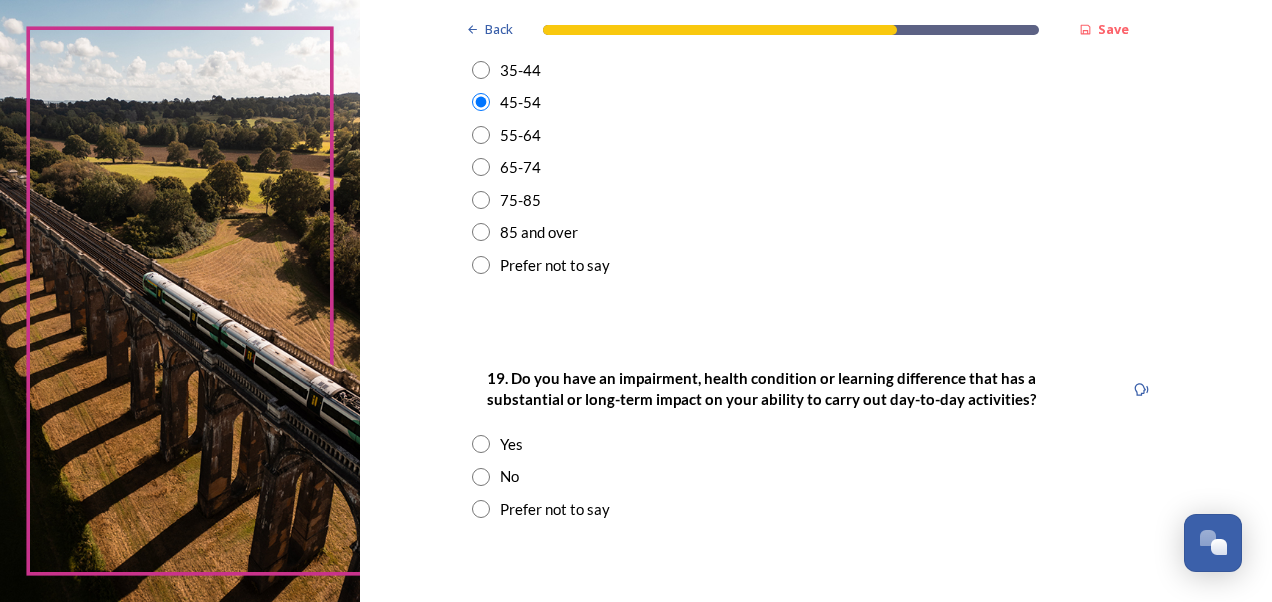scroll, scrollTop: 806, scrollLeft: 0, axis: vertical 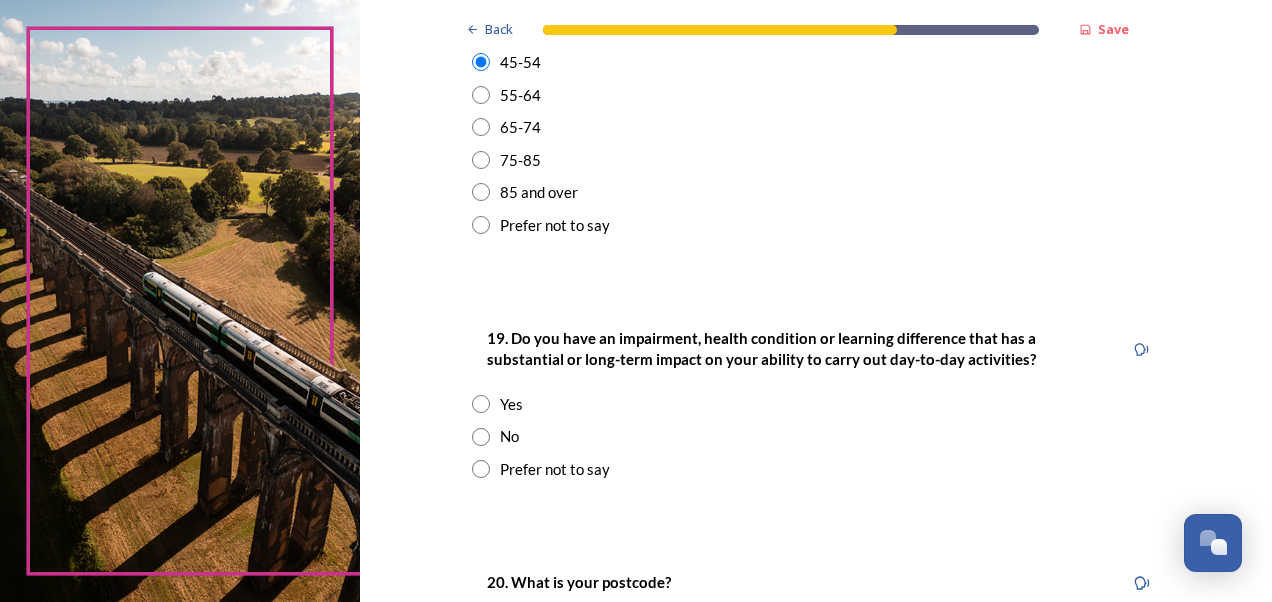click at bounding box center (481, 404) 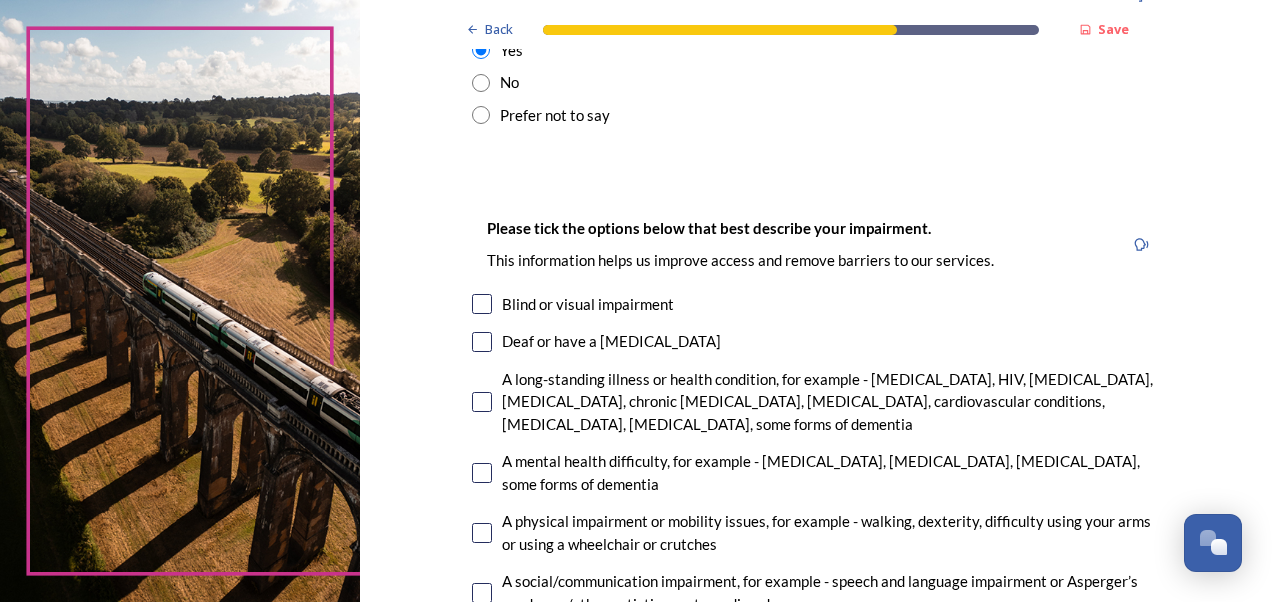 scroll, scrollTop: 1166, scrollLeft: 0, axis: vertical 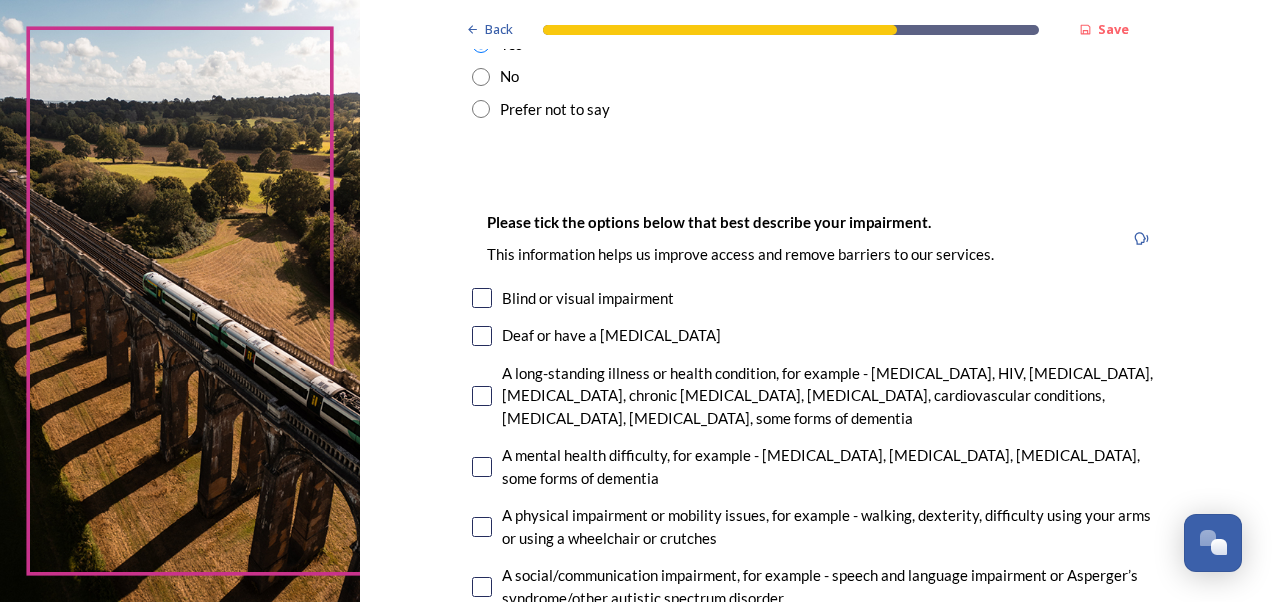 click at bounding box center [482, 396] 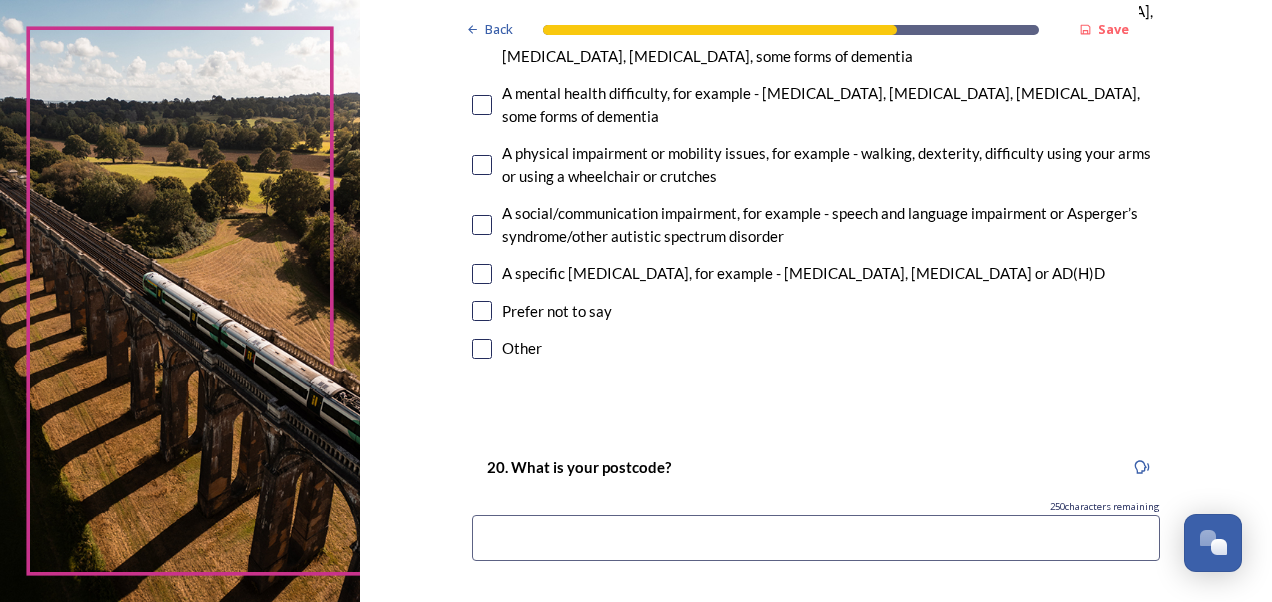 scroll, scrollTop: 1606, scrollLeft: 0, axis: vertical 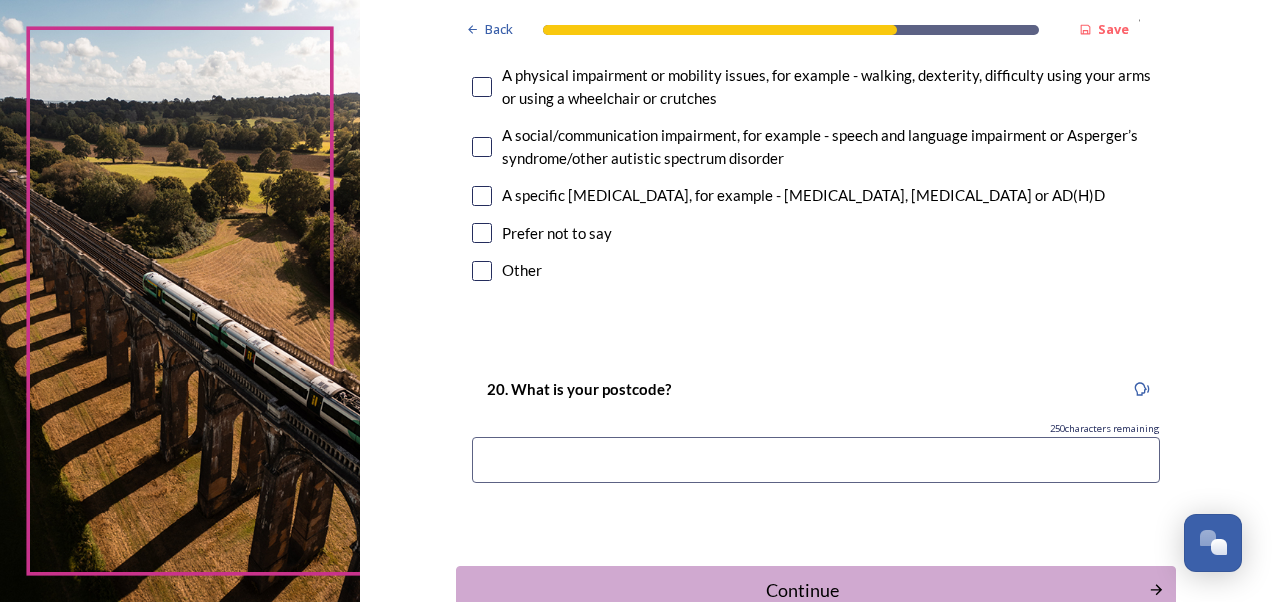 click at bounding box center [816, 460] 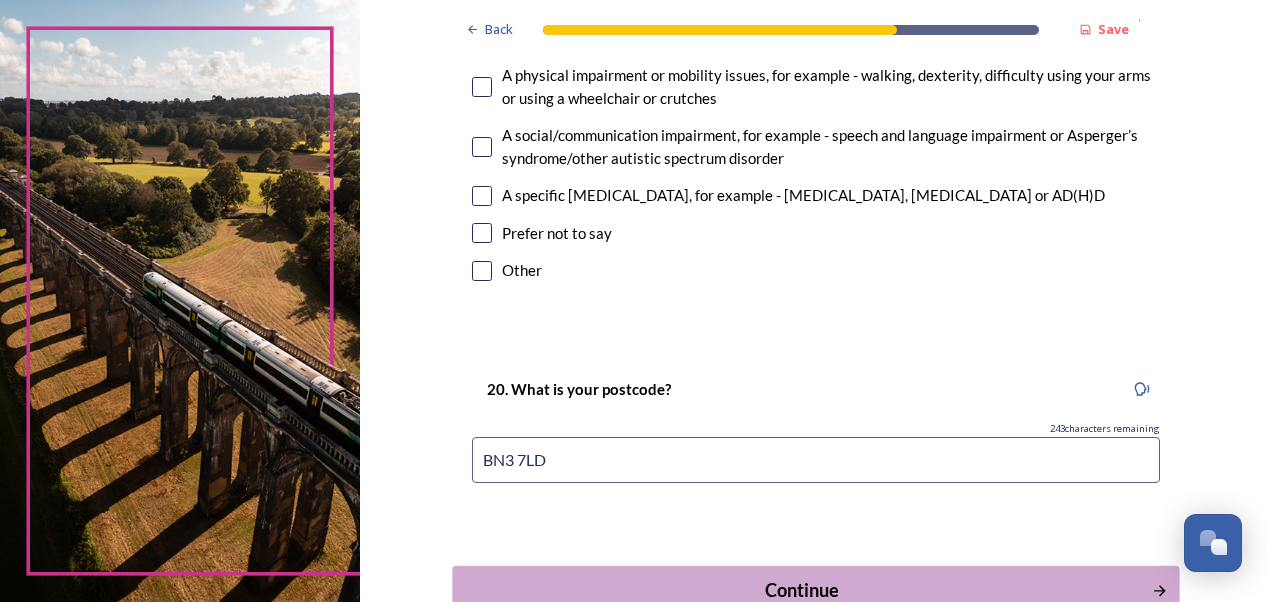 type on "BN3 7LD" 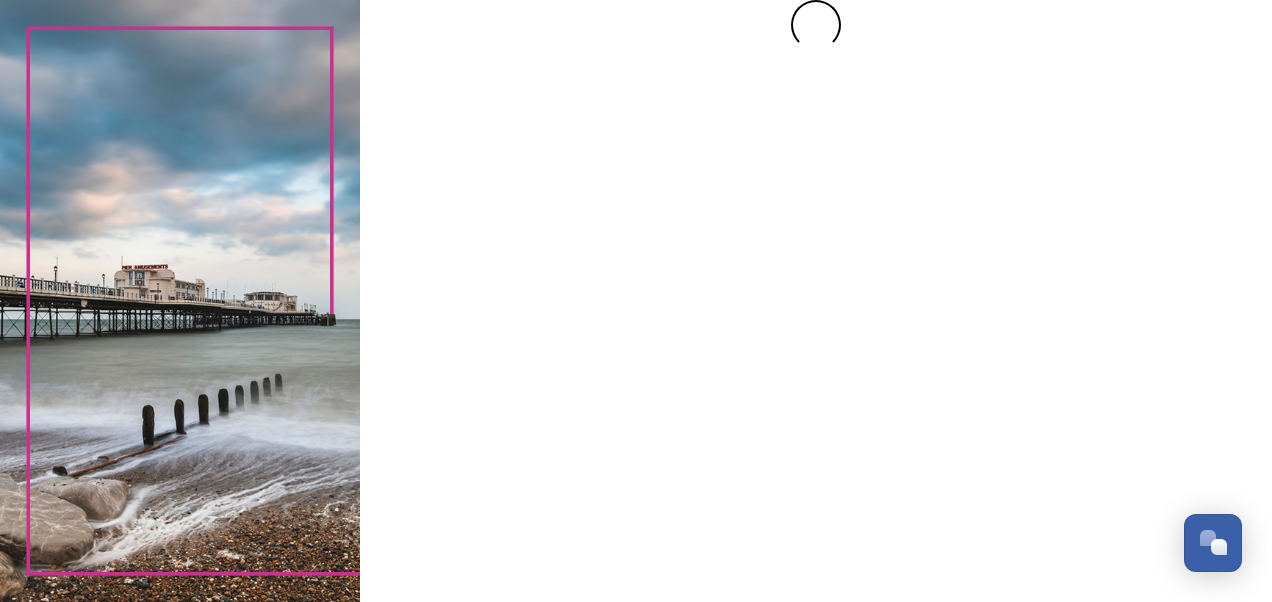 scroll, scrollTop: 0, scrollLeft: 0, axis: both 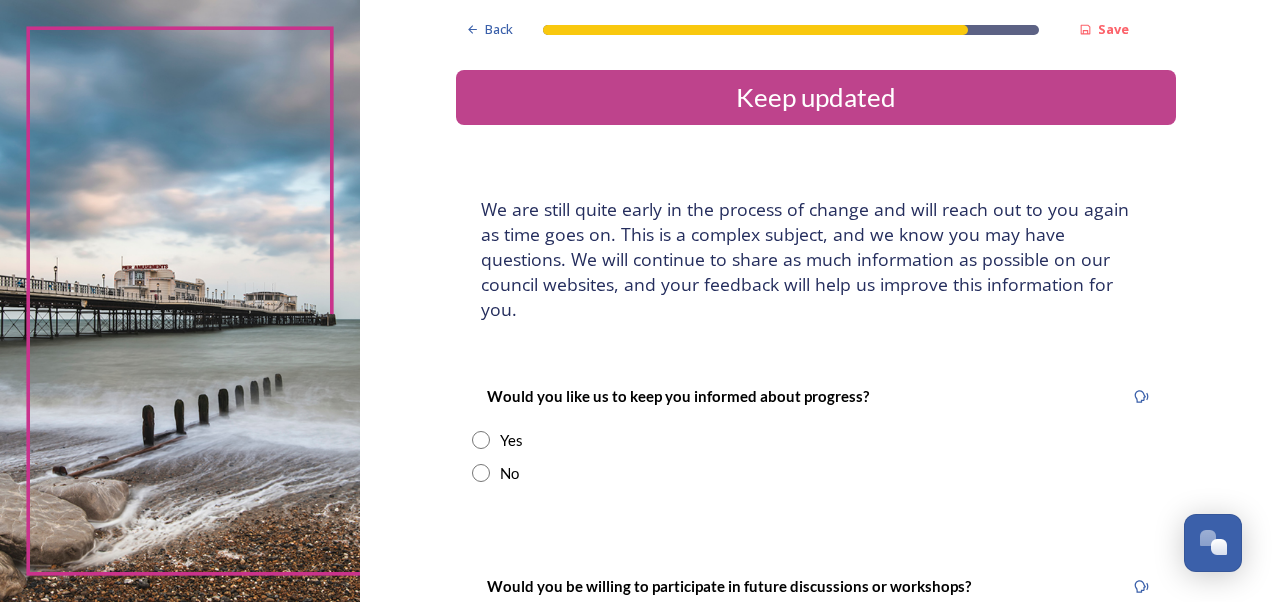 click at bounding box center (481, 440) 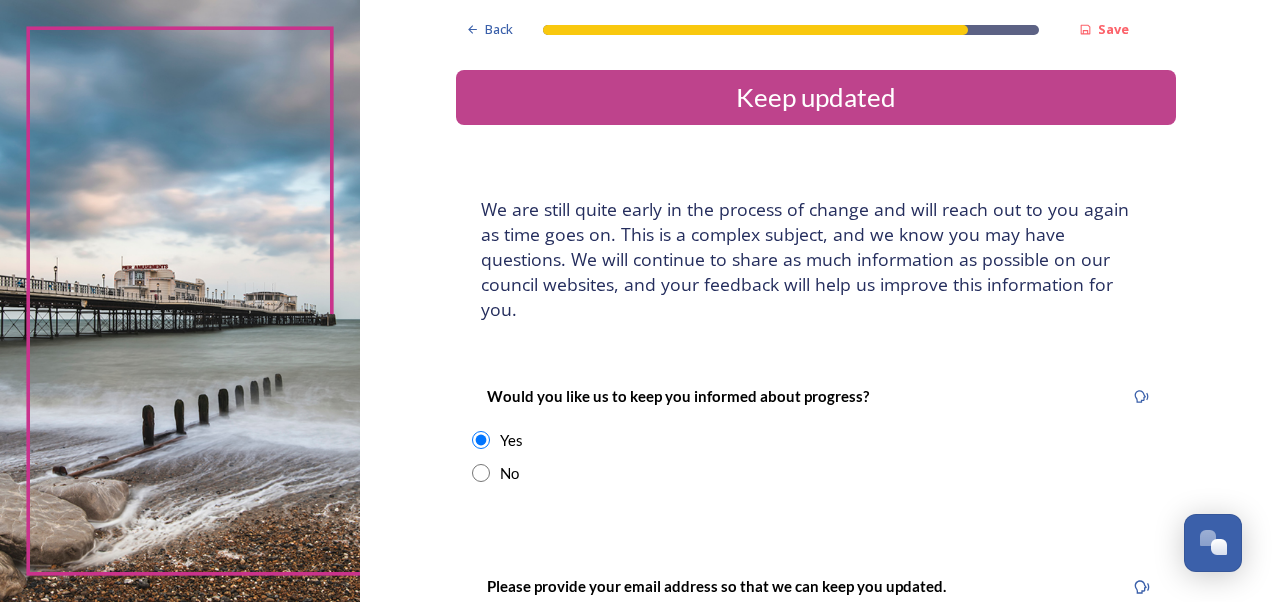 scroll, scrollTop: 526, scrollLeft: 0, axis: vertical 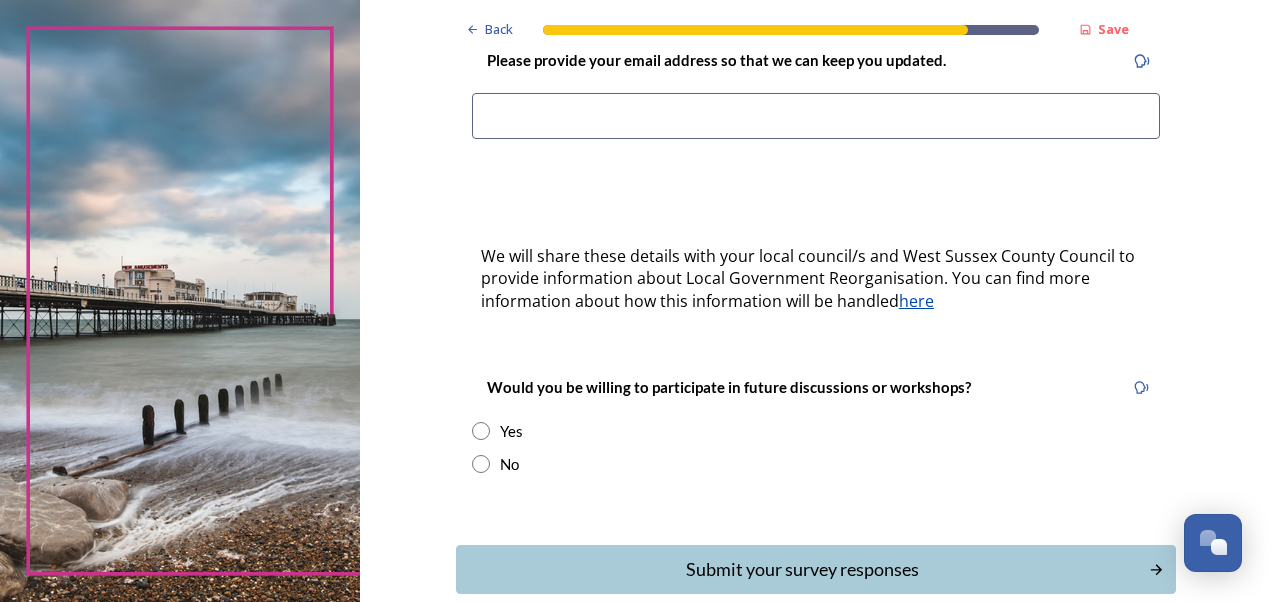 click at bounding box center [816, 116] 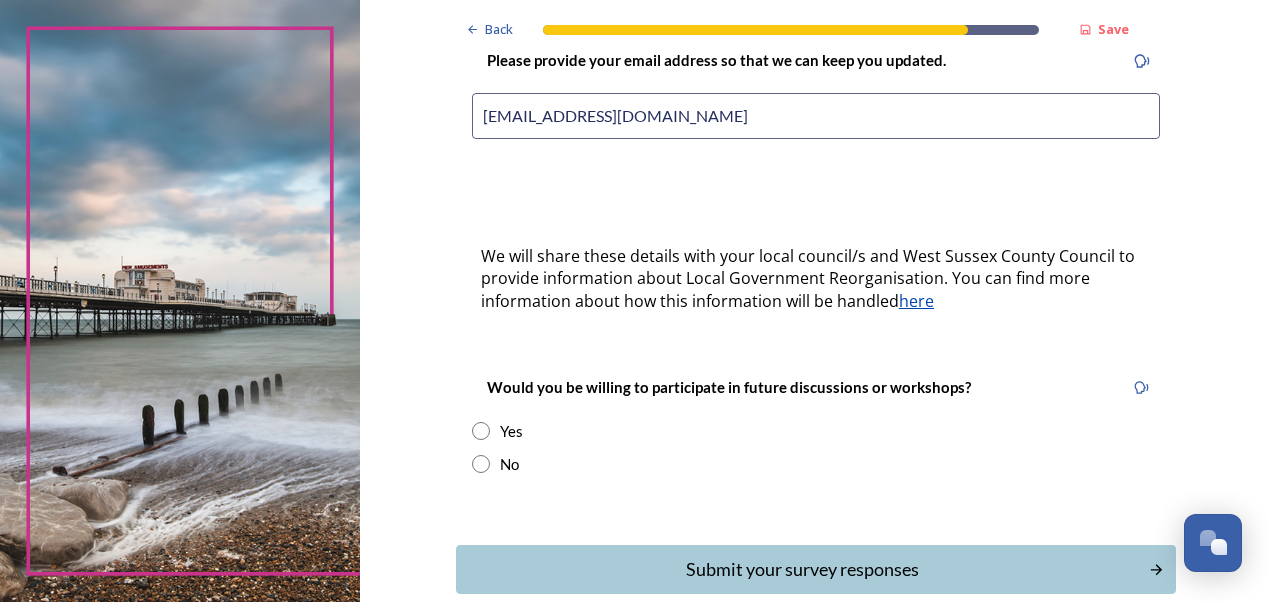 type on "jobrocken@hotmail.com" 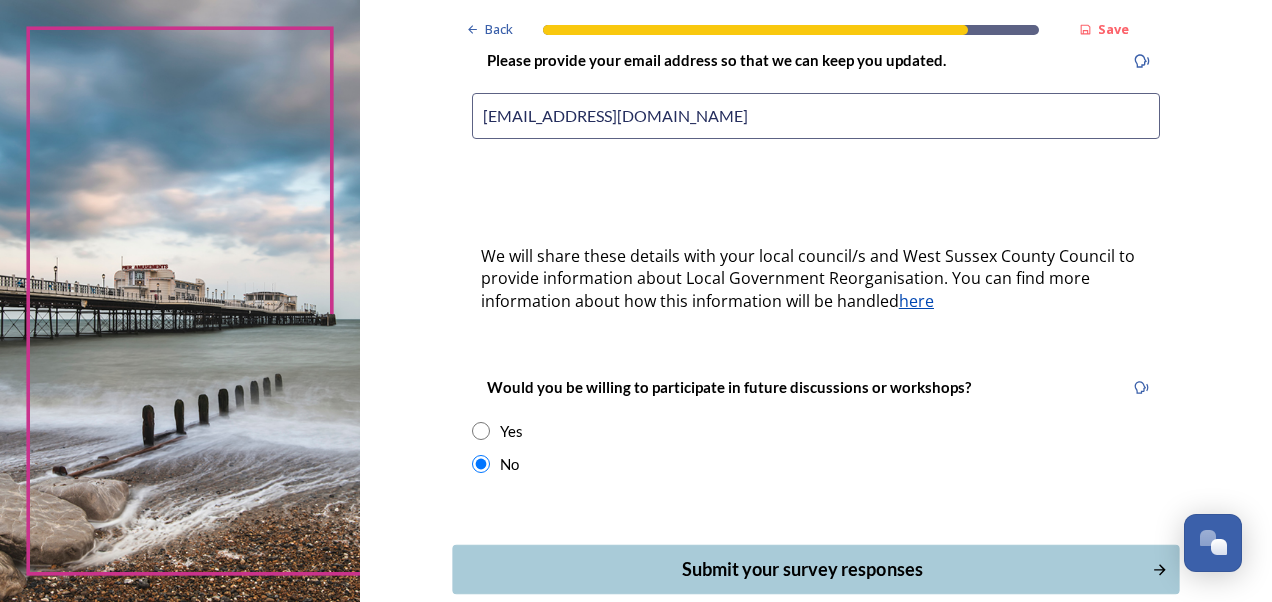 click on "Submit your survey responses" at bounding box center [801, 569] 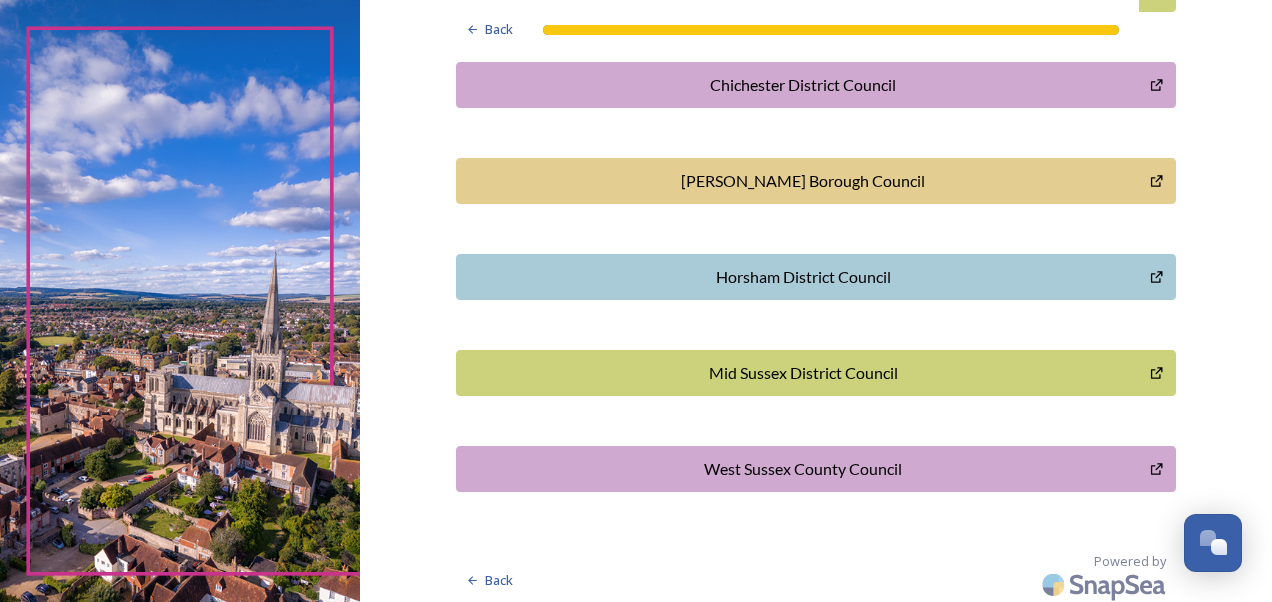scroll, scrollTop: 682, scrollLeft: 0, axis: vertical 